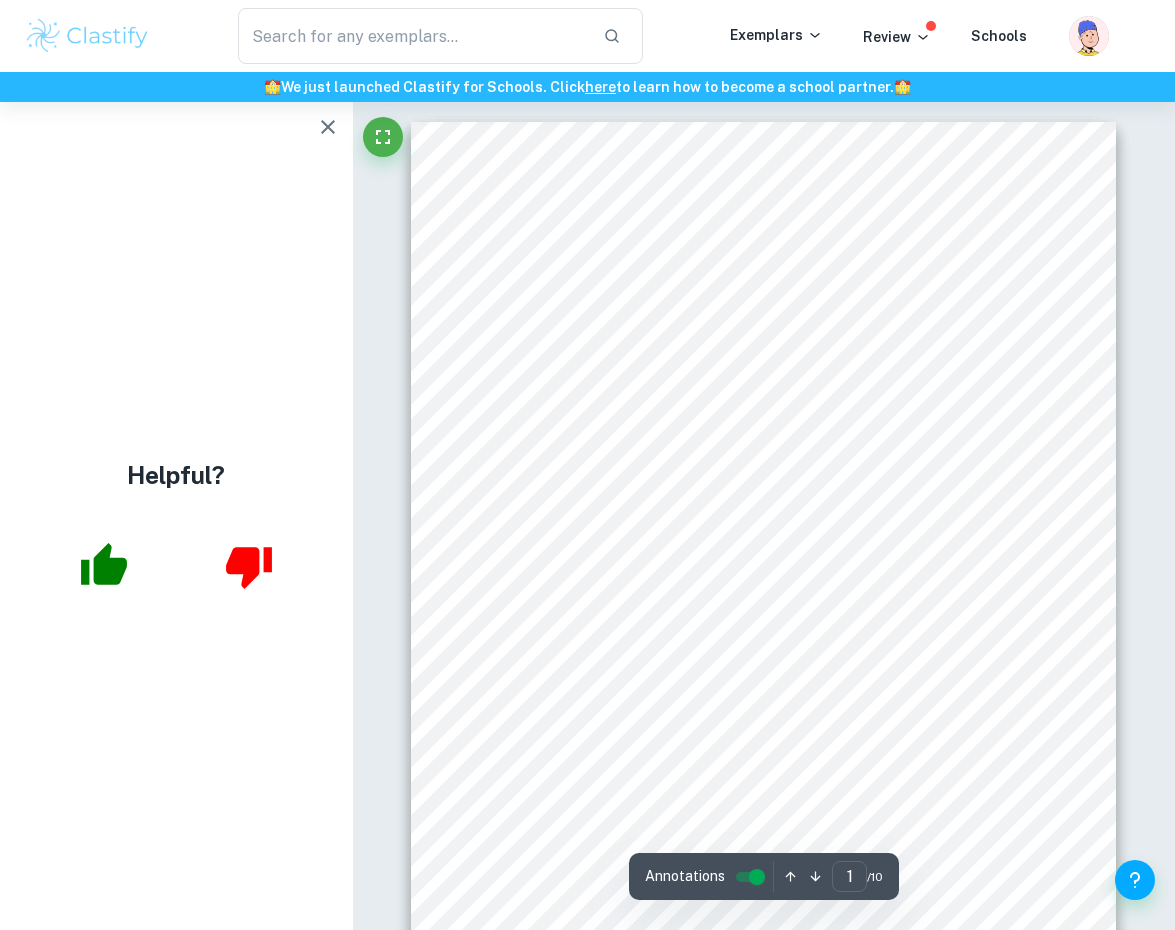 scroll, scrollTop: 137, scrollLeft: 310, axis: both 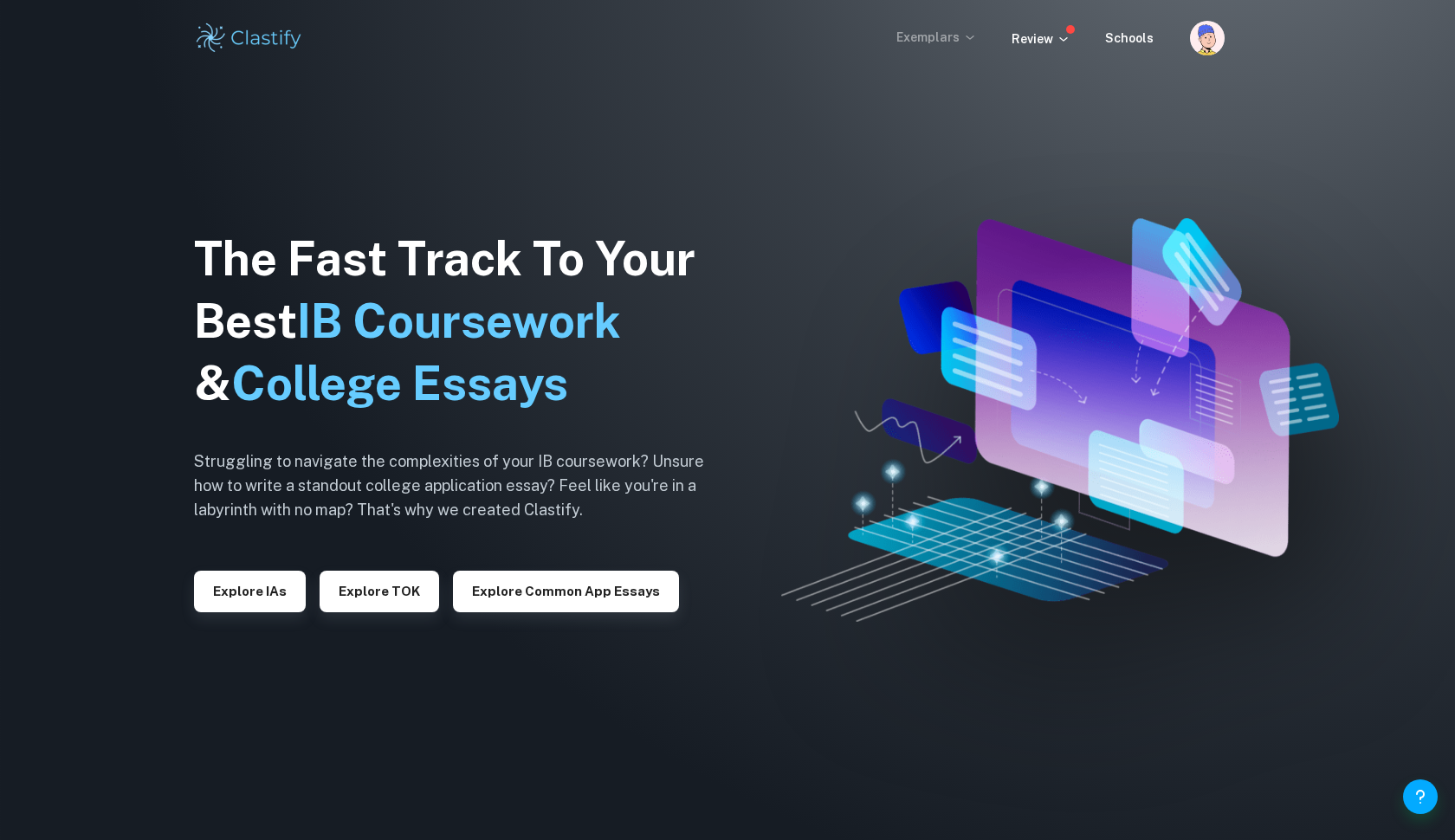 click 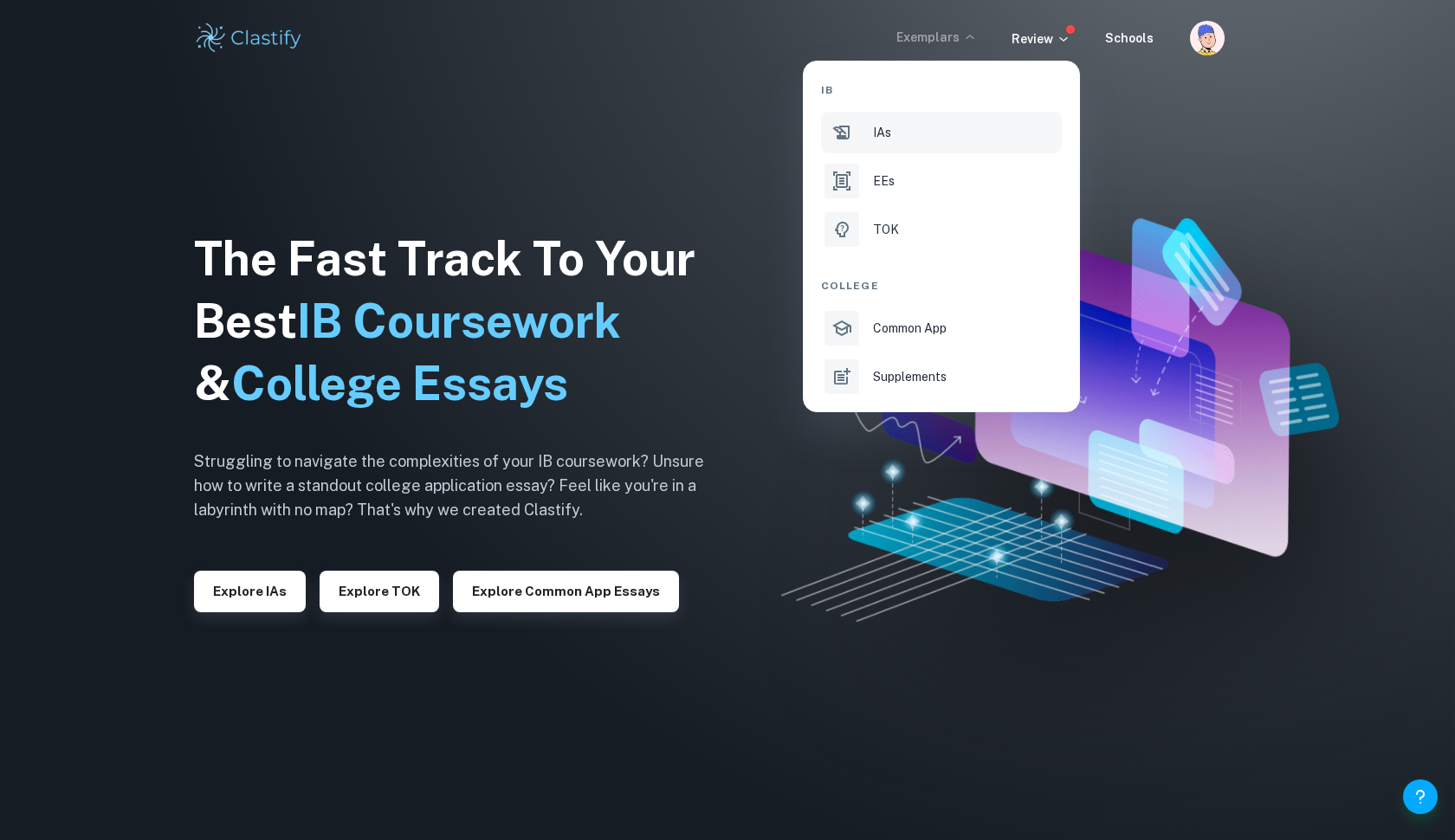 click on "IAs" at bounding box center (882, 132) 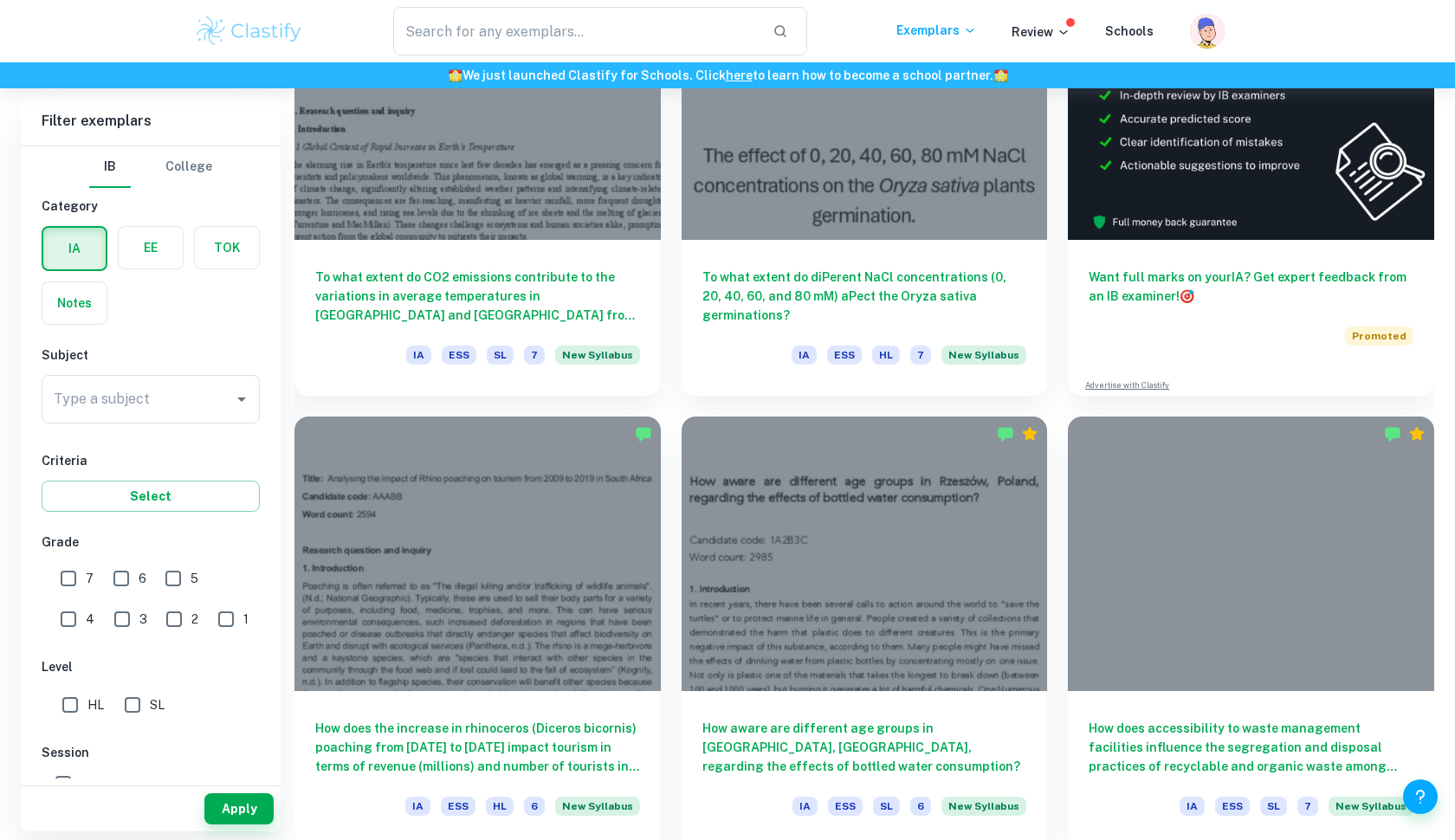 scroll, scrollTop: 619, scrollLeft: 0, axis: vertical 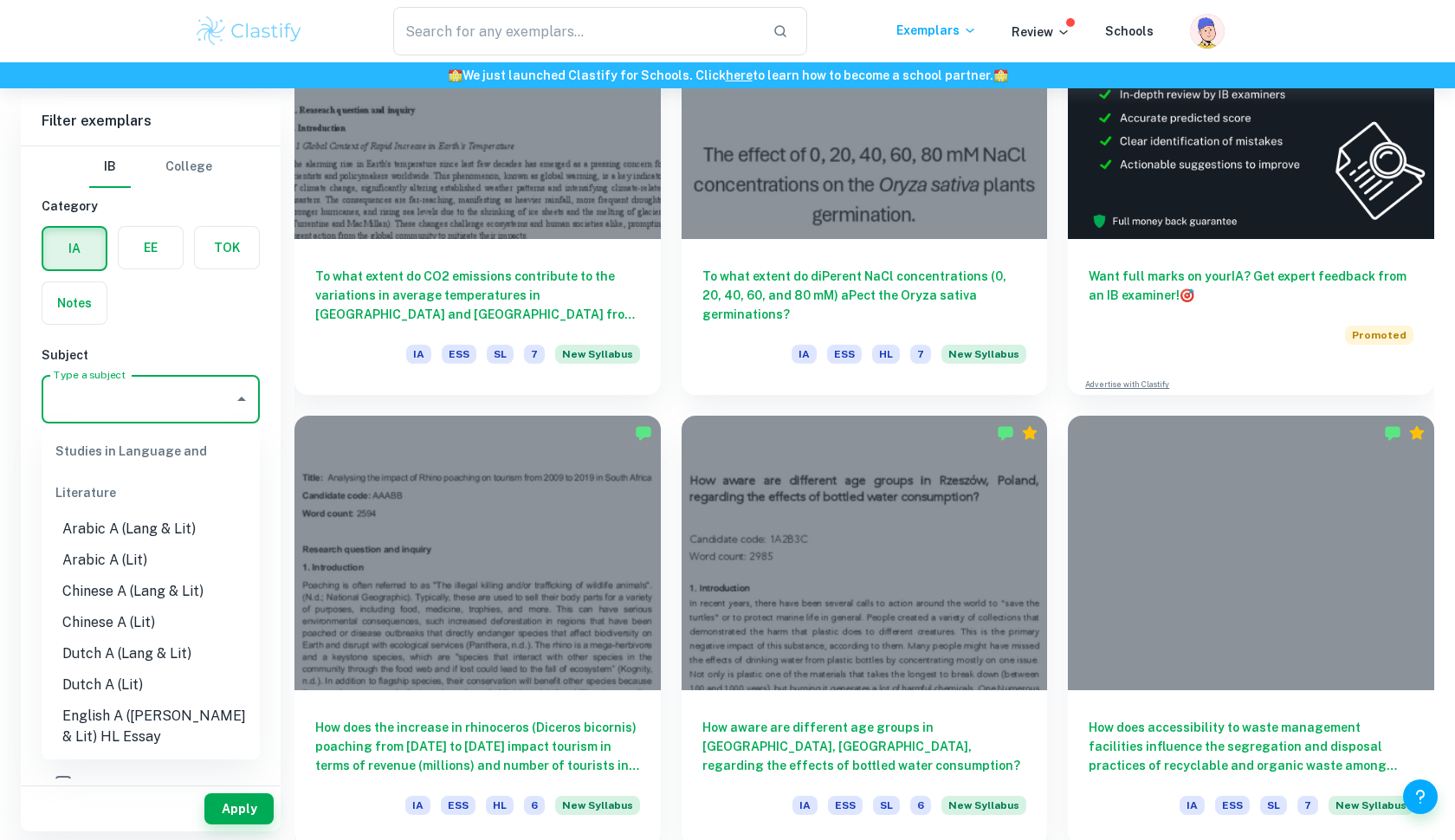 click on "Type a subject Type a subject" at bounding box center (151, 399) 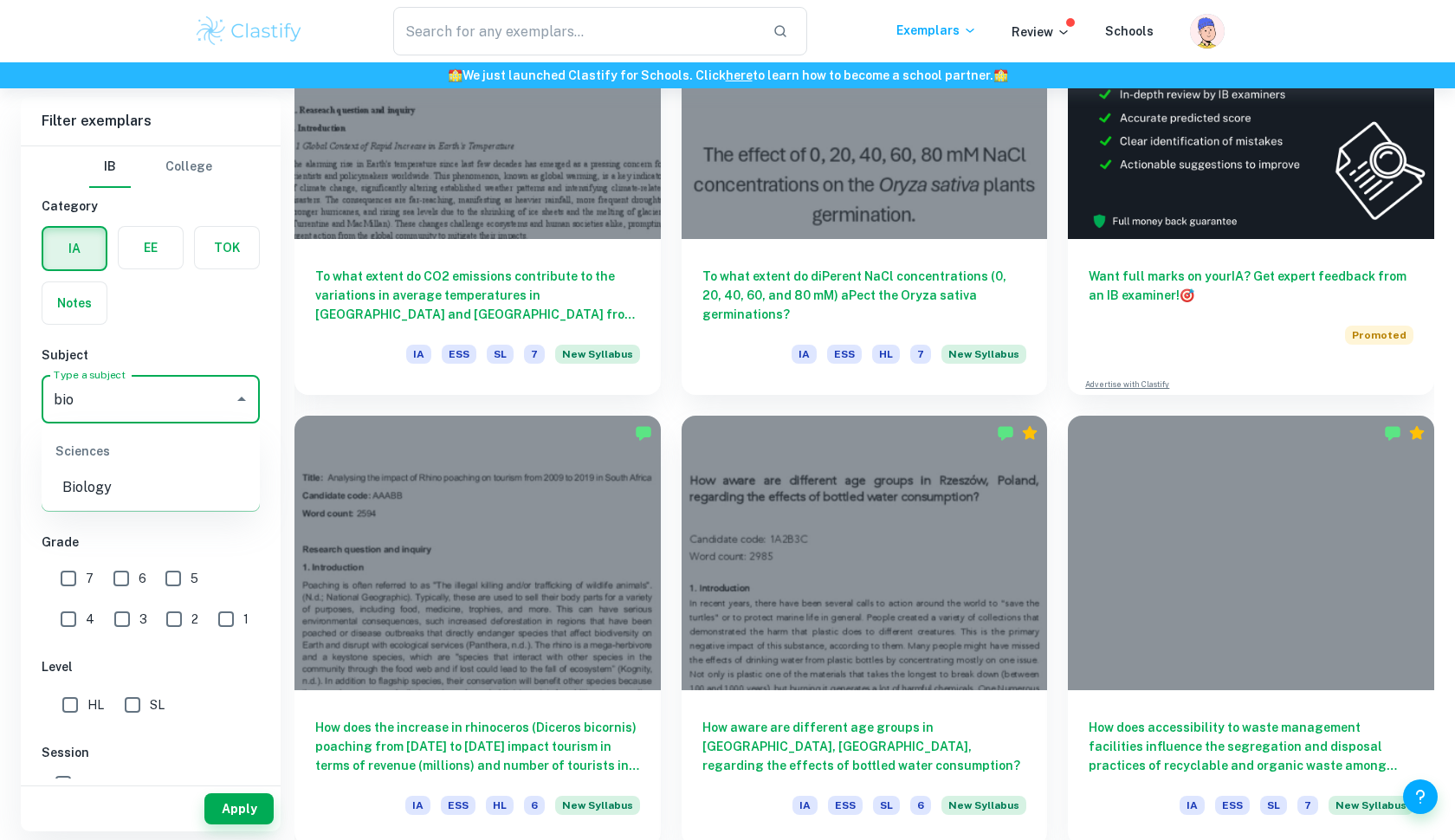 click on "Biology" at bounding box center [151, 488] 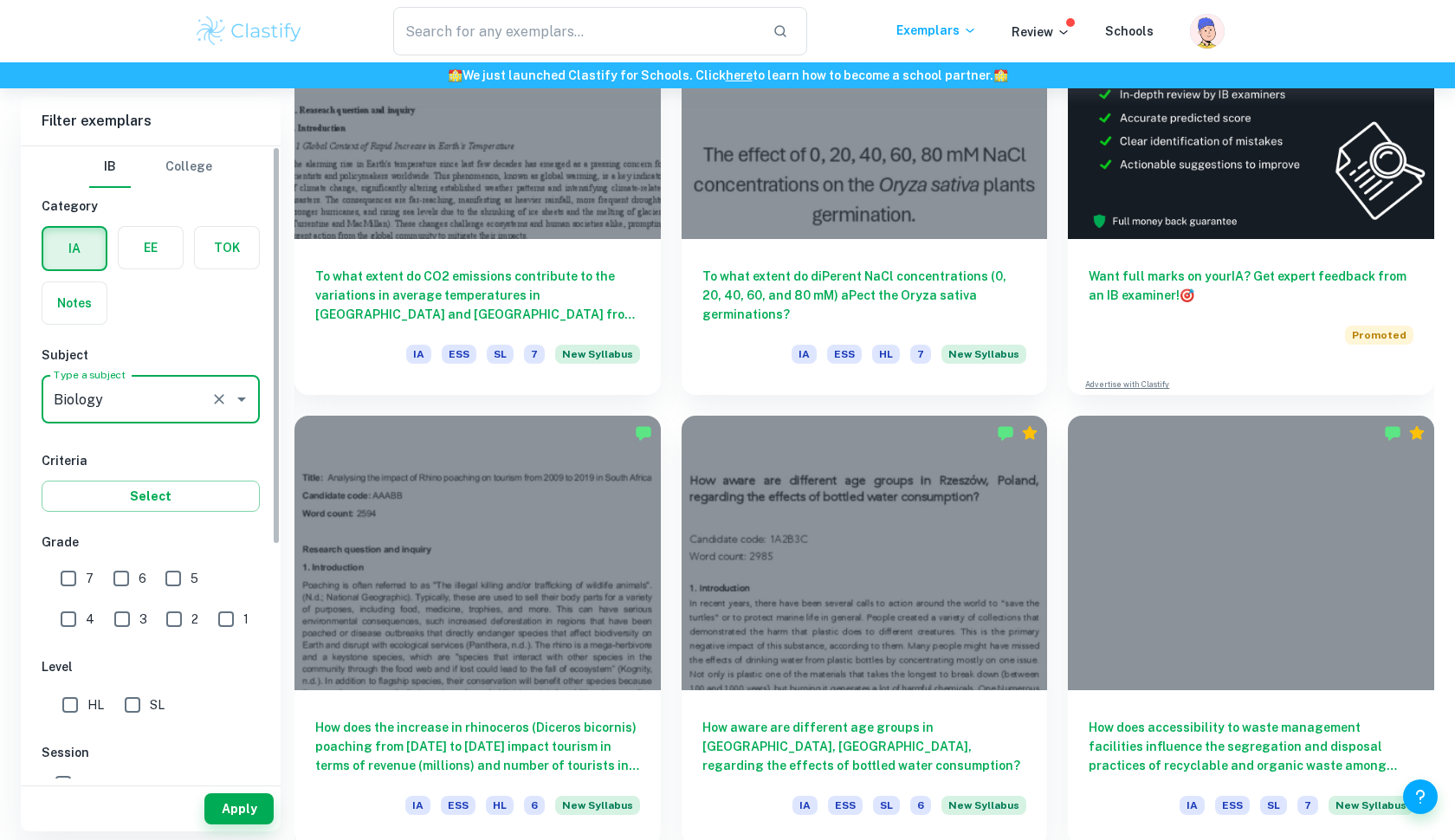 click on "7" at bounding box center (68, 578) 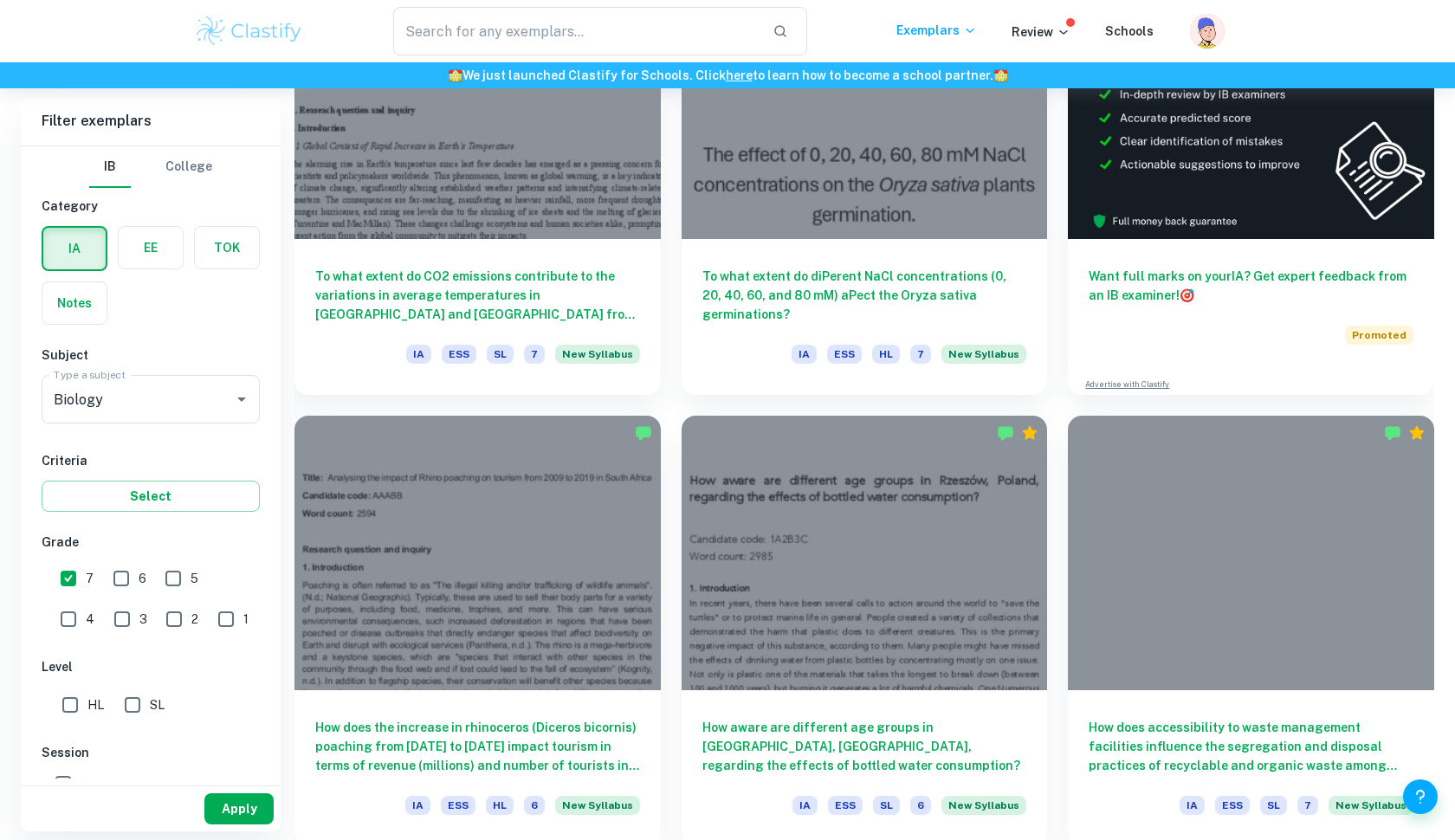 click on "Apply" at bounding box center [239, 809] 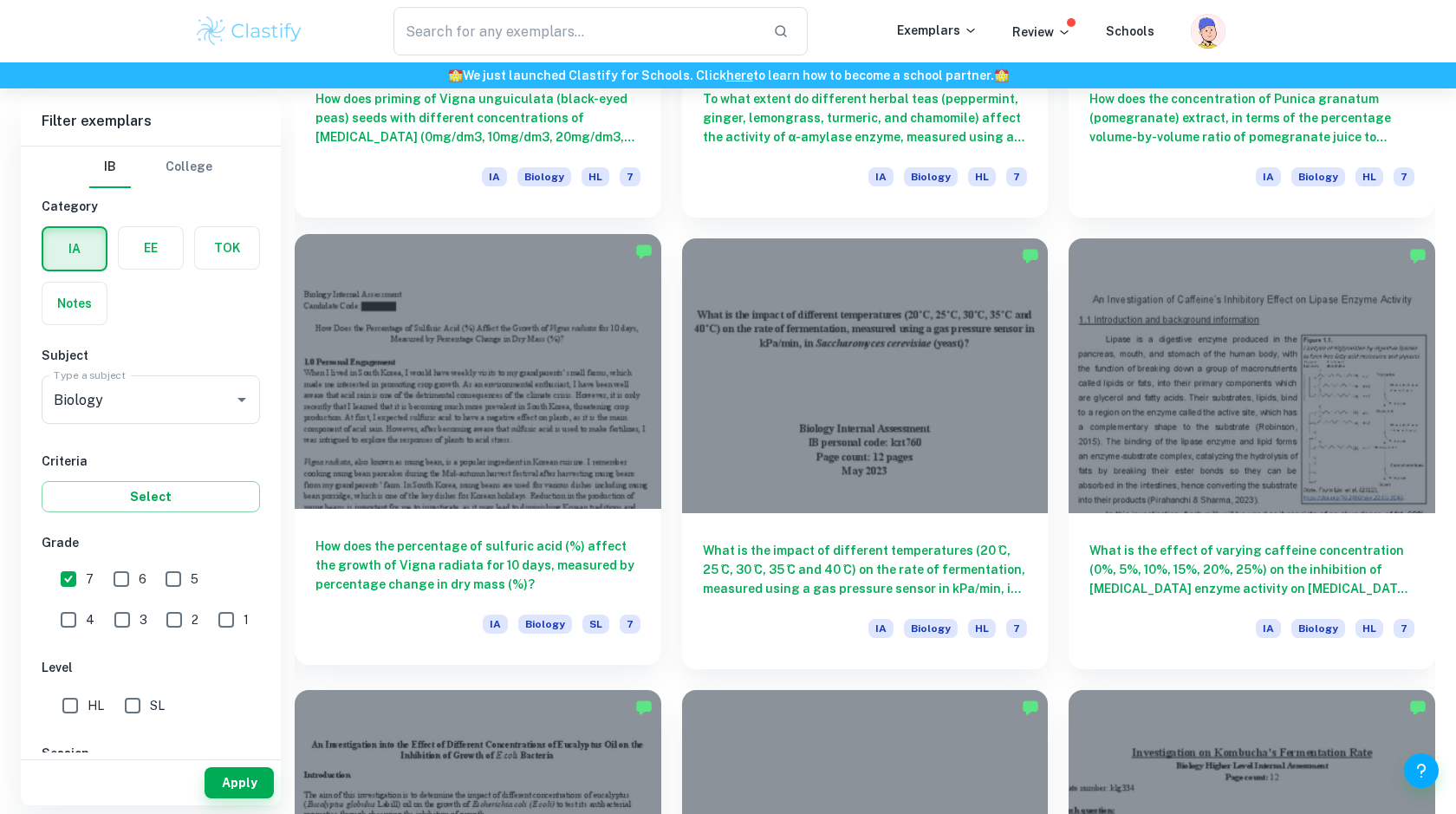 scroll, scrollTop: 1760, scrollLeft: 0, axis: vertical 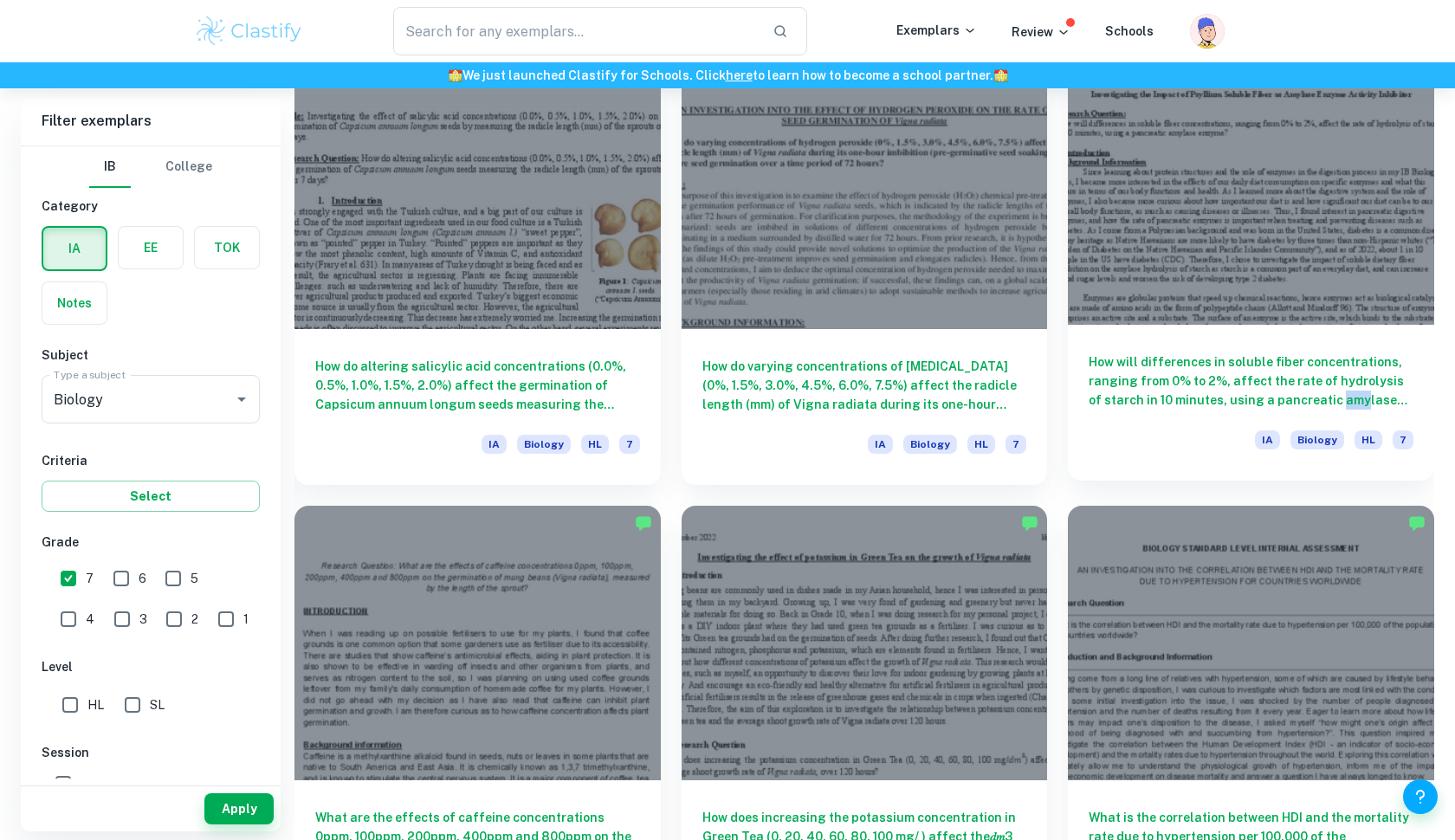 click on "How will differences in soluble fiber concentrations, ranging from 0% to 2%, affect the rate of hydrolysis of starch in 10 minutes, using a pancreatic amylase enzyme?" at bounding box center (1251, 381) 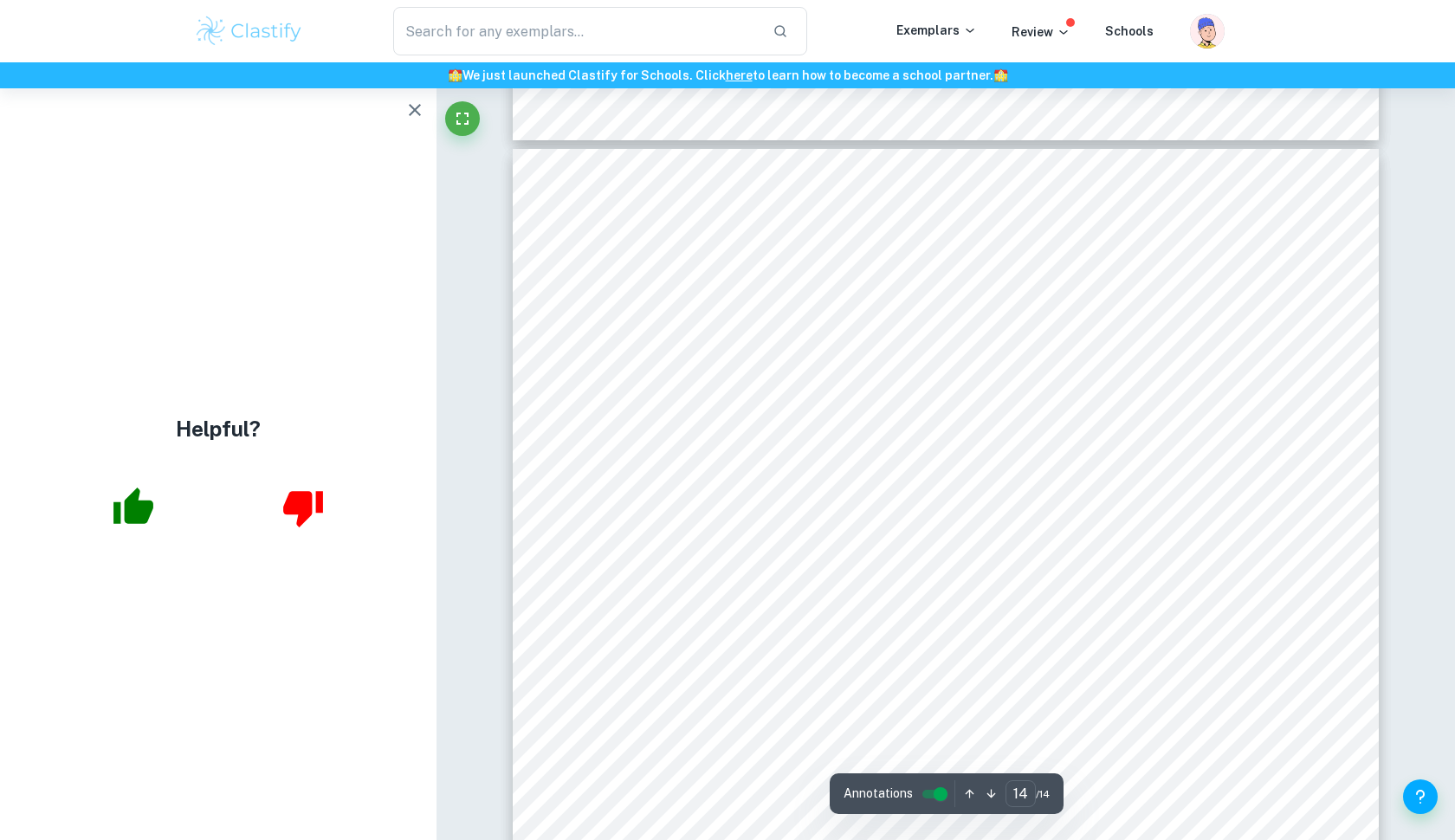 scroll, scrollTop: 16111, scrollLeft: 0, axis: vertical 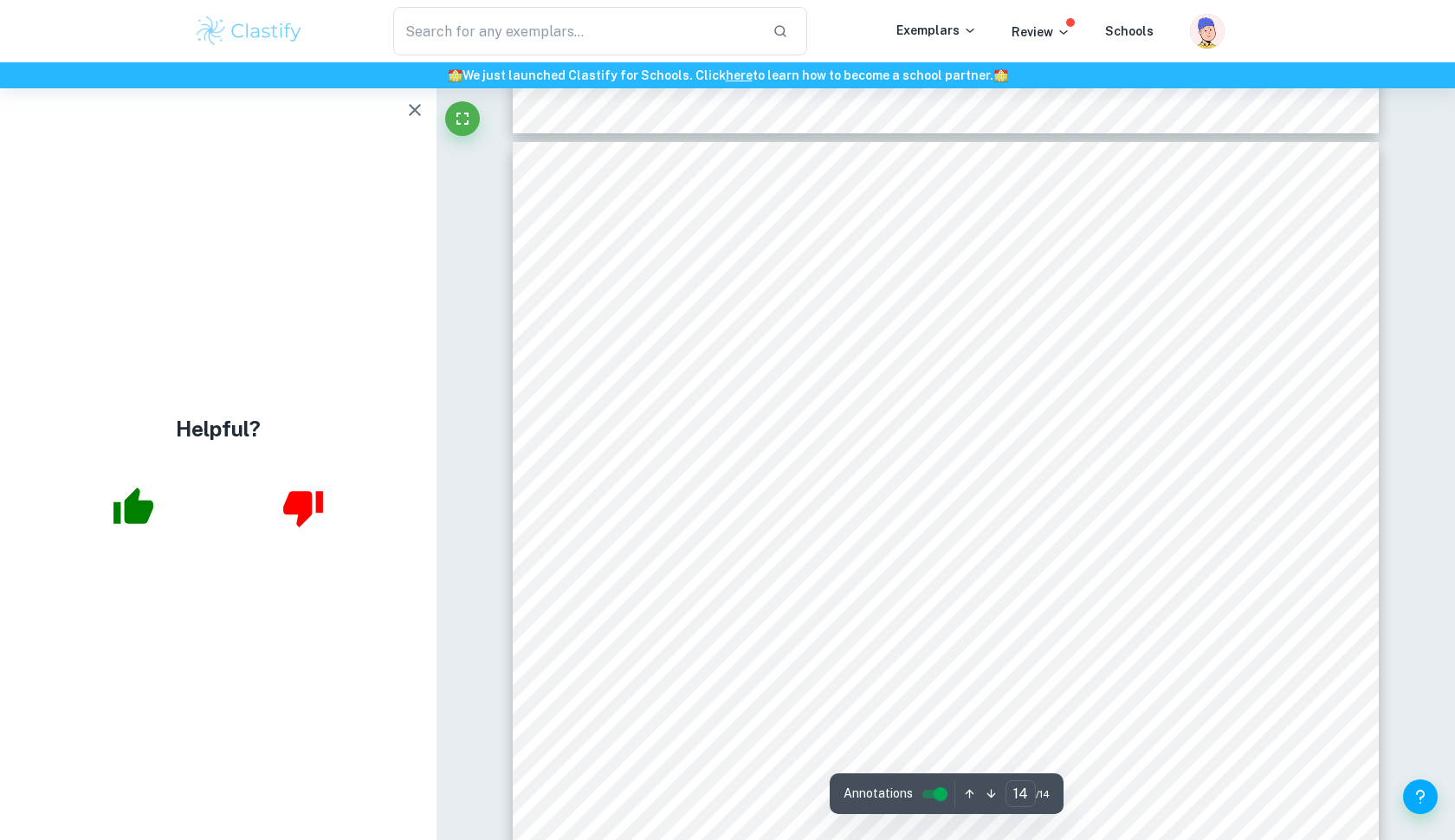 drag, startPoint x: 625, startPoint y: 301, endPoint x: 1234, endPoint y: 296, distance: 609.0205 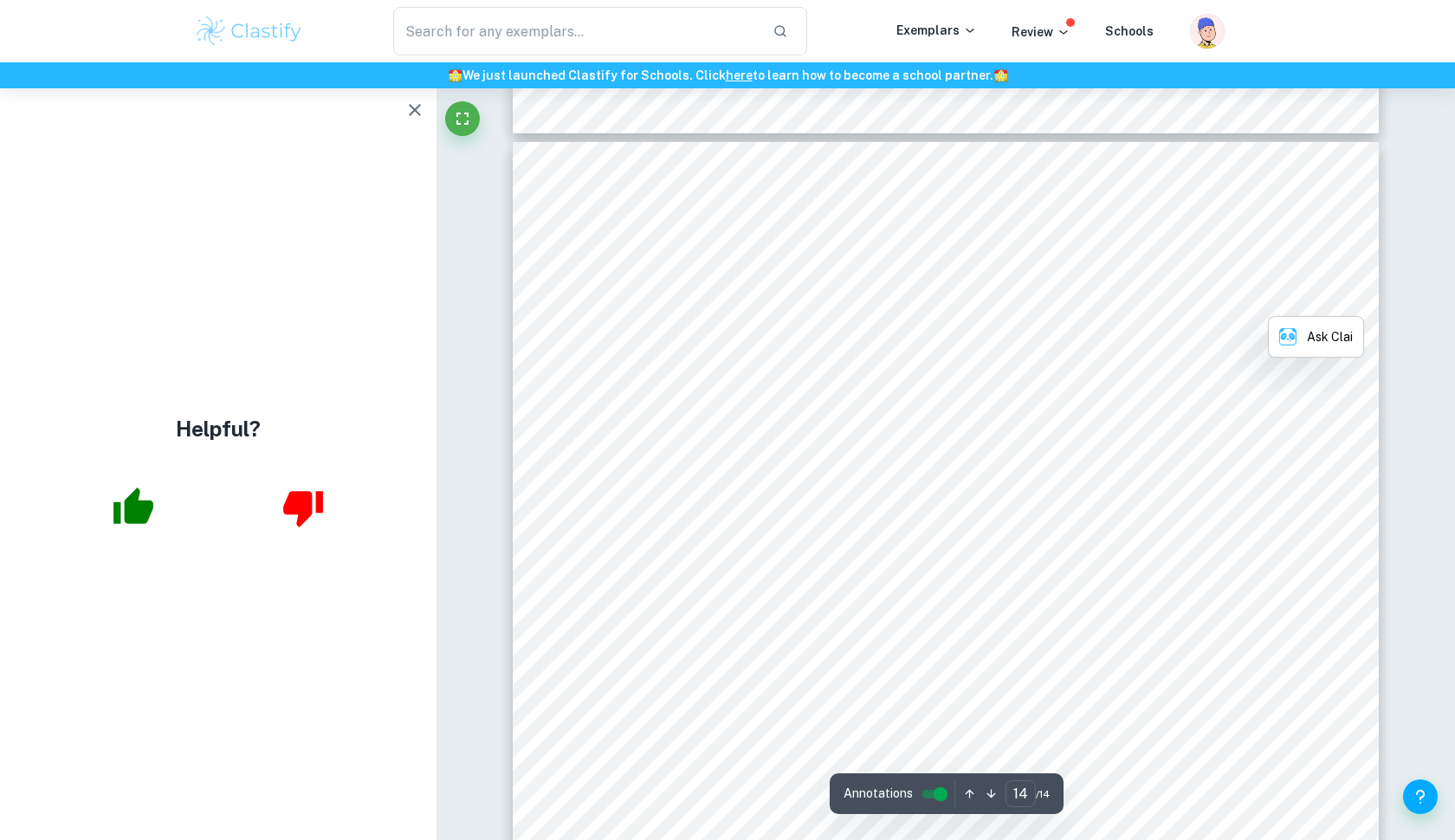 copy on "[DOMAIN_NAME][URL], 10.1016/0955-2863(94)90069-8" 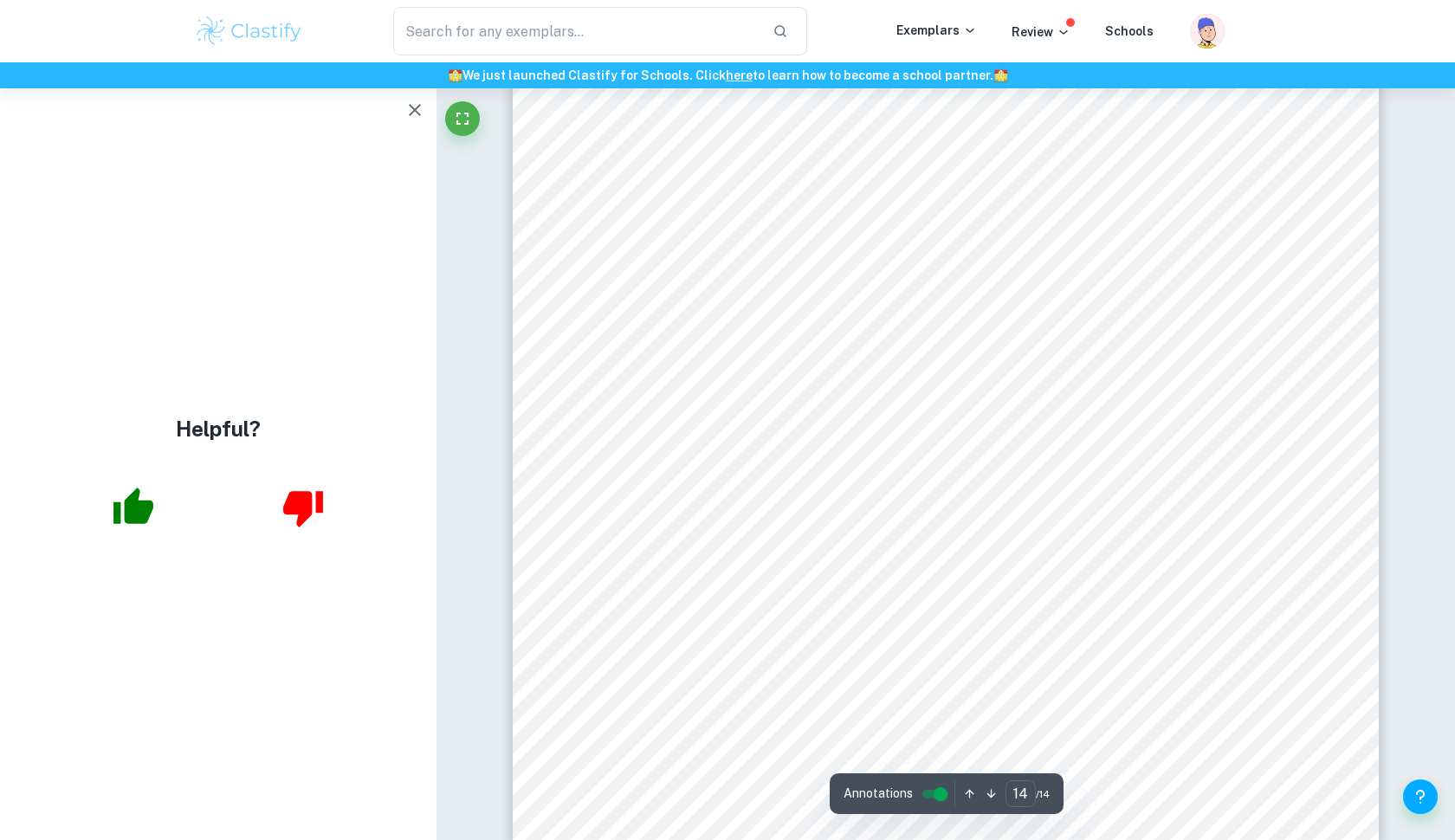 scroll, scrollTop: 16633, scrollLeft: 0, axis: vertical 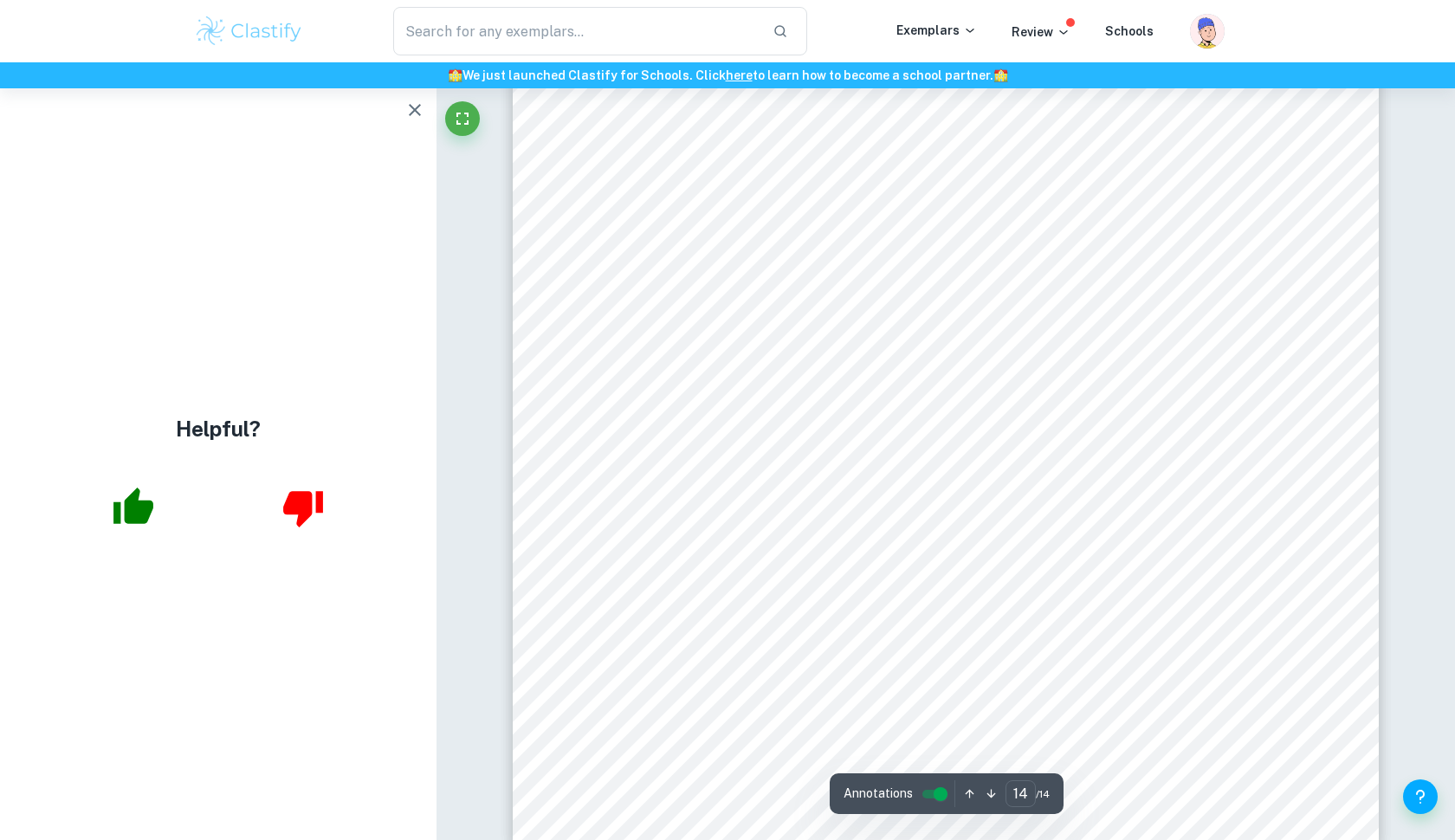 drag, startPoint x: 630, startPoint y: 548, endPoint x: 1064, endPoint y: 578, distance: 435.0356 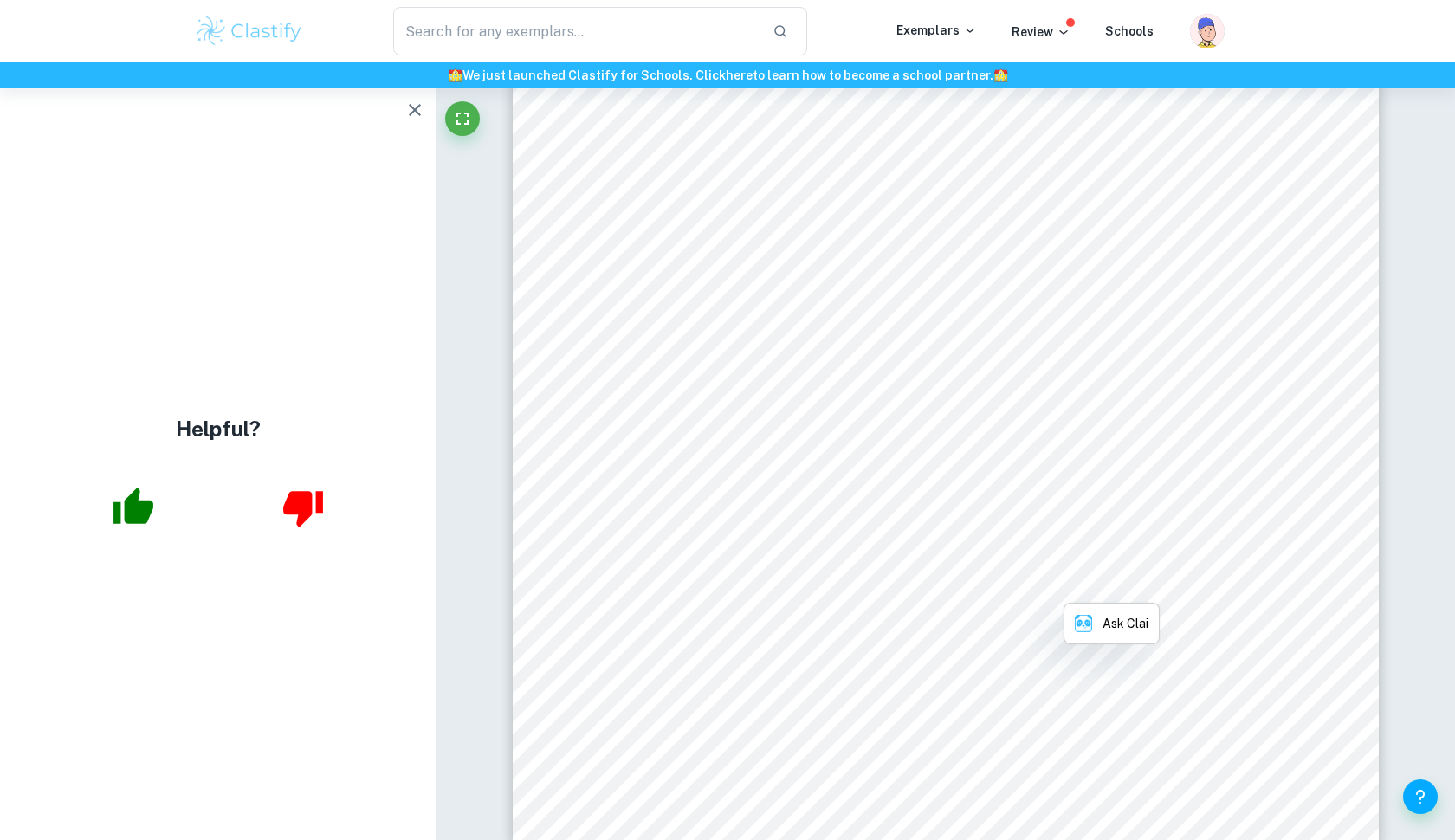 copy on "[URL][DOMAIN_NAME] w/2602152584/se-2, doi:[URL][DOMAIN_NAME]" 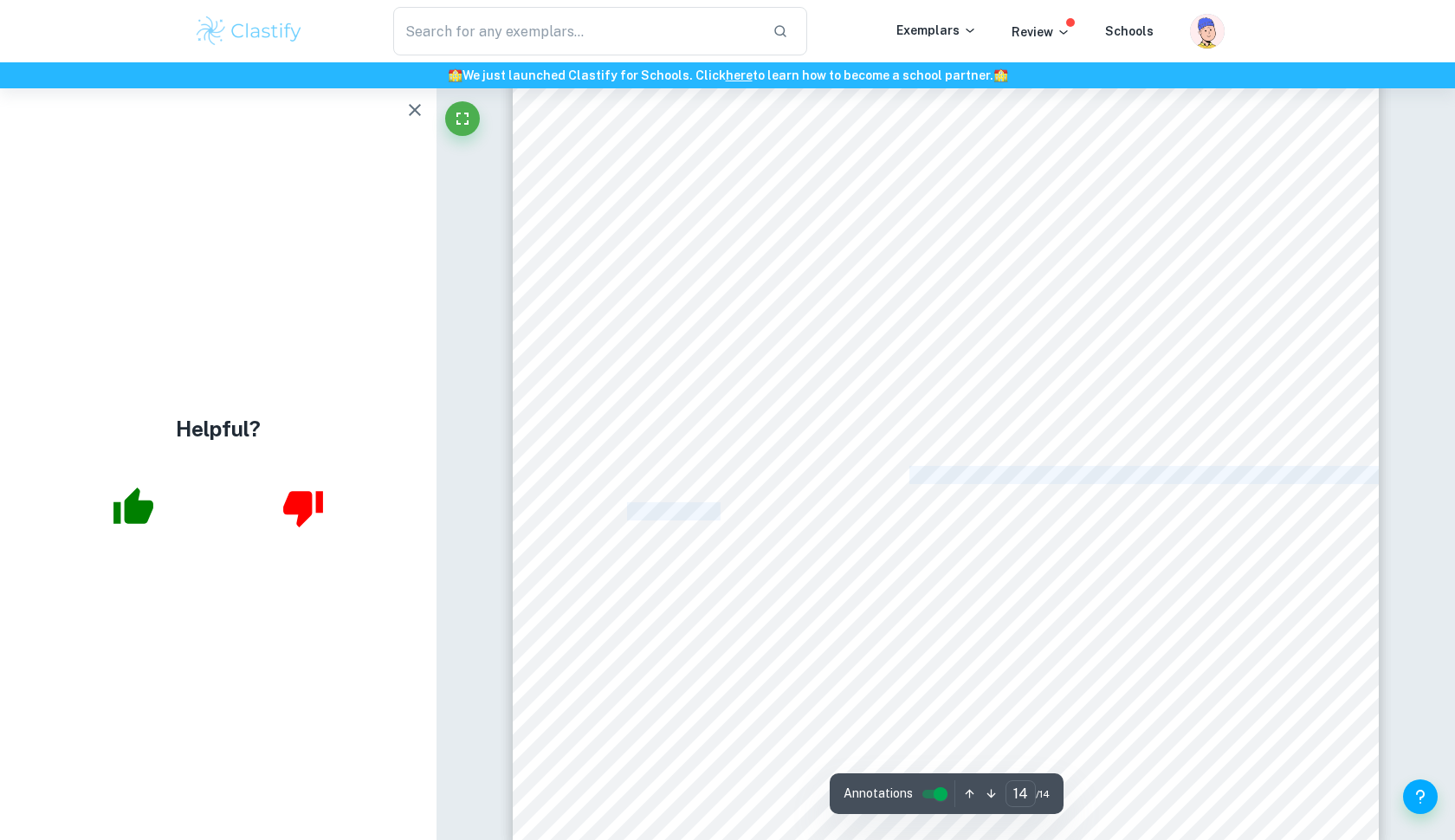 drag, startPoint x: 862, startPoint y: 475, endPoint x: 697, endPoint y: 517, distance: 170.26156 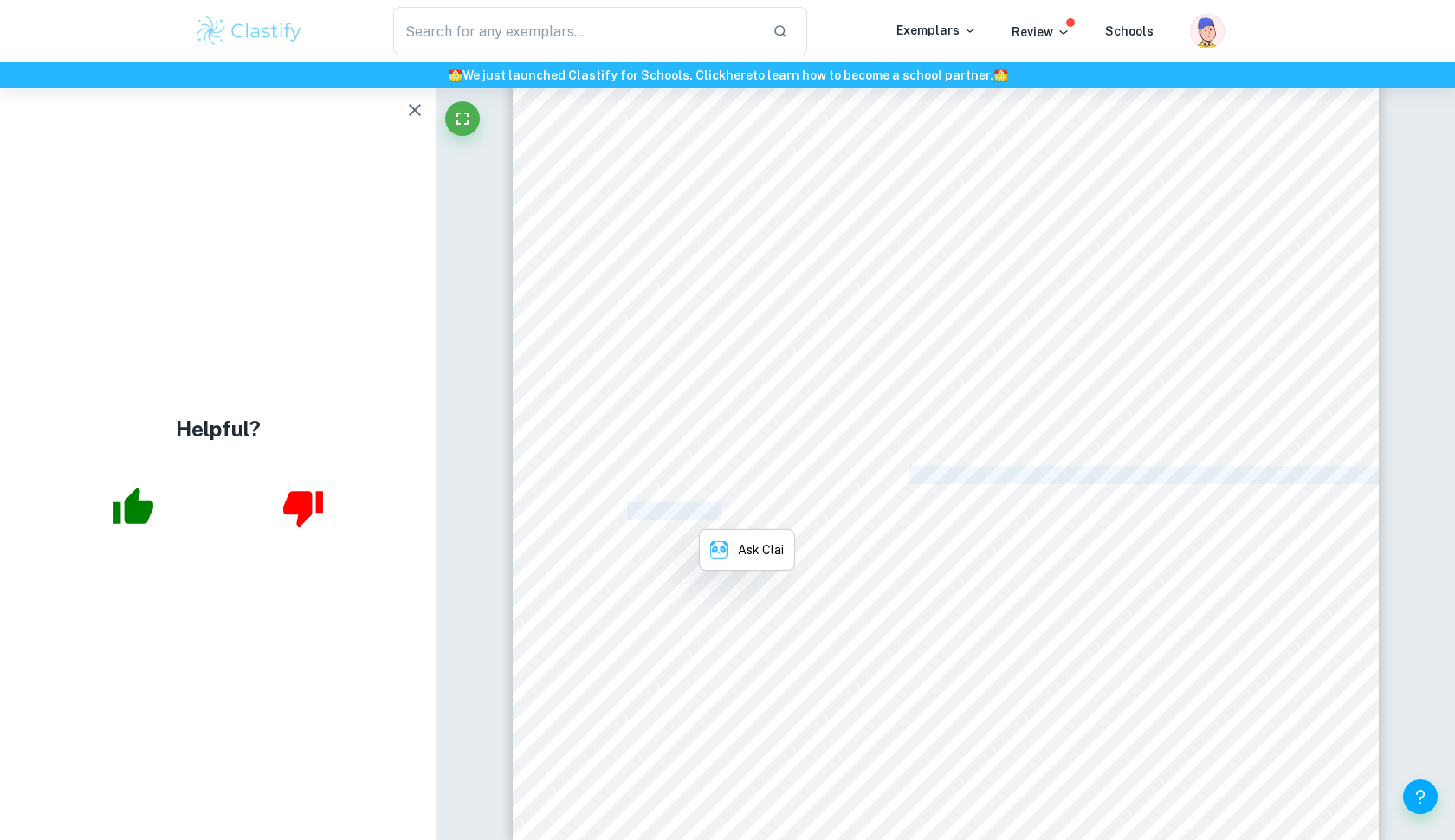 copy on "Soluble Dietary Fiber, One of the most Important Nutrients for the Gut [MEDICAL_DATA]" 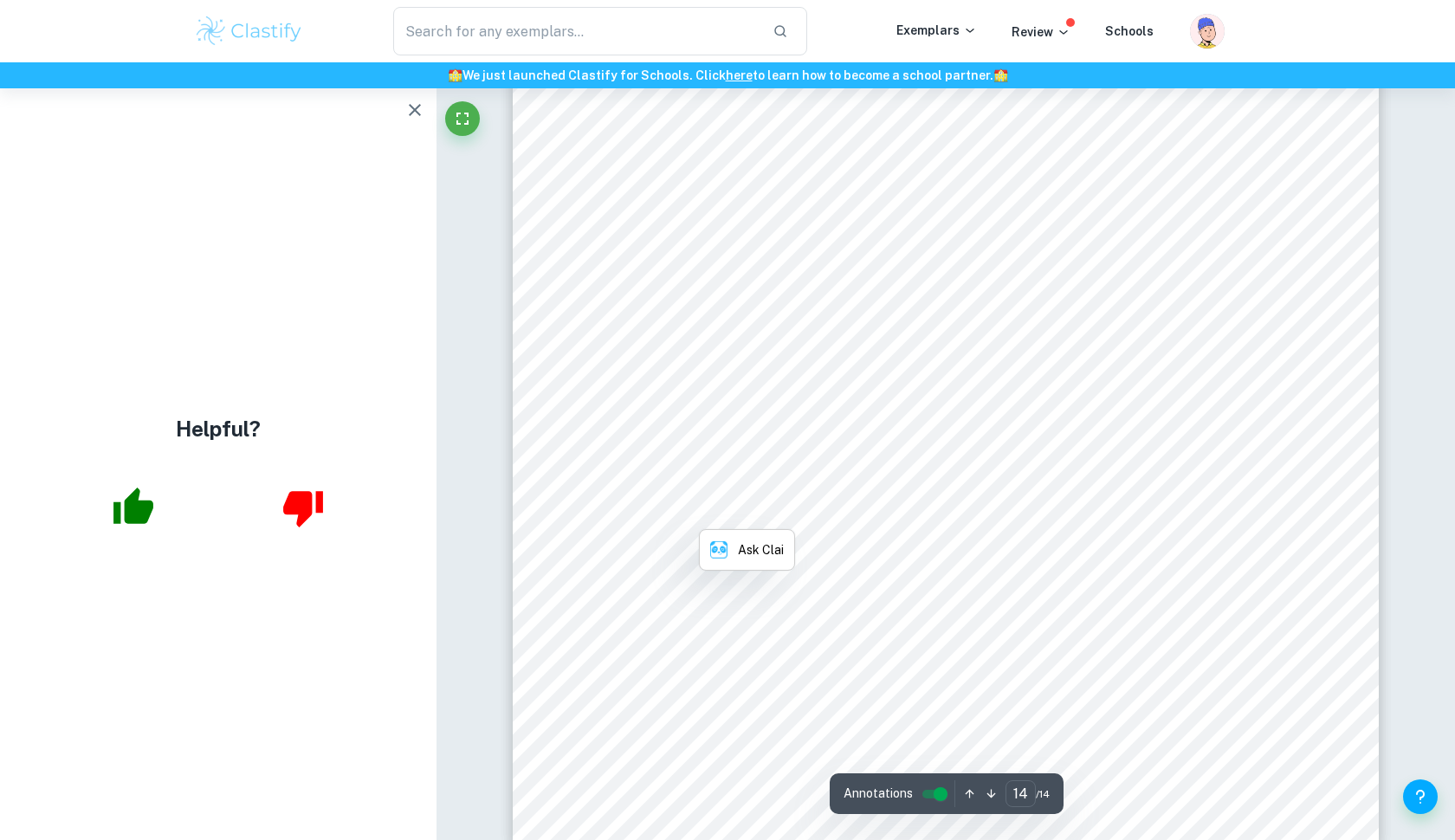 click on "14 [PERSON_NAME]. “Dietary Fibers: Their Effects on Intestinal [MEDICAL_DATA] Activities.”   The Journal of Nutritional Biochemistry , vol. 5, no. 4, [DATE], pp. 176–180, [DOMAIN_NAME][URL], 10.1016/0955-2863(94)90069-8. Accessed [DATE]. [GEOGRAPHIC_DATA], [GEOGRAPHIC_DATA], et al. "In Vitro Antioxidant Properties, Glucose-Diffusion Effects, α-Amylase Inhibitory Activity, and Antidiabetogenic Effects of 0RW1S34RfeSDcfkexd09rT2C. Europaea1RW1S34RfeSDcfkexd09rT2 Extracts in Experimental Animals."   Antioxidants , vol. 10, no. 11, 2021, pp. 1747 . ProQuest , [URL][DOMAIN_NAME] ocview/2601998828/se-2, doi:[URL][DOMAIN_NAME]. Accessed [DATE] “[MEDICAL_DATA].”   [MEDICAL_DATA] Action Network , [DATE], [DOMAIN_NAME][URL]. Accessed [DATE].   [DOMAIN_NAME]" at bounding box center (946, 231) 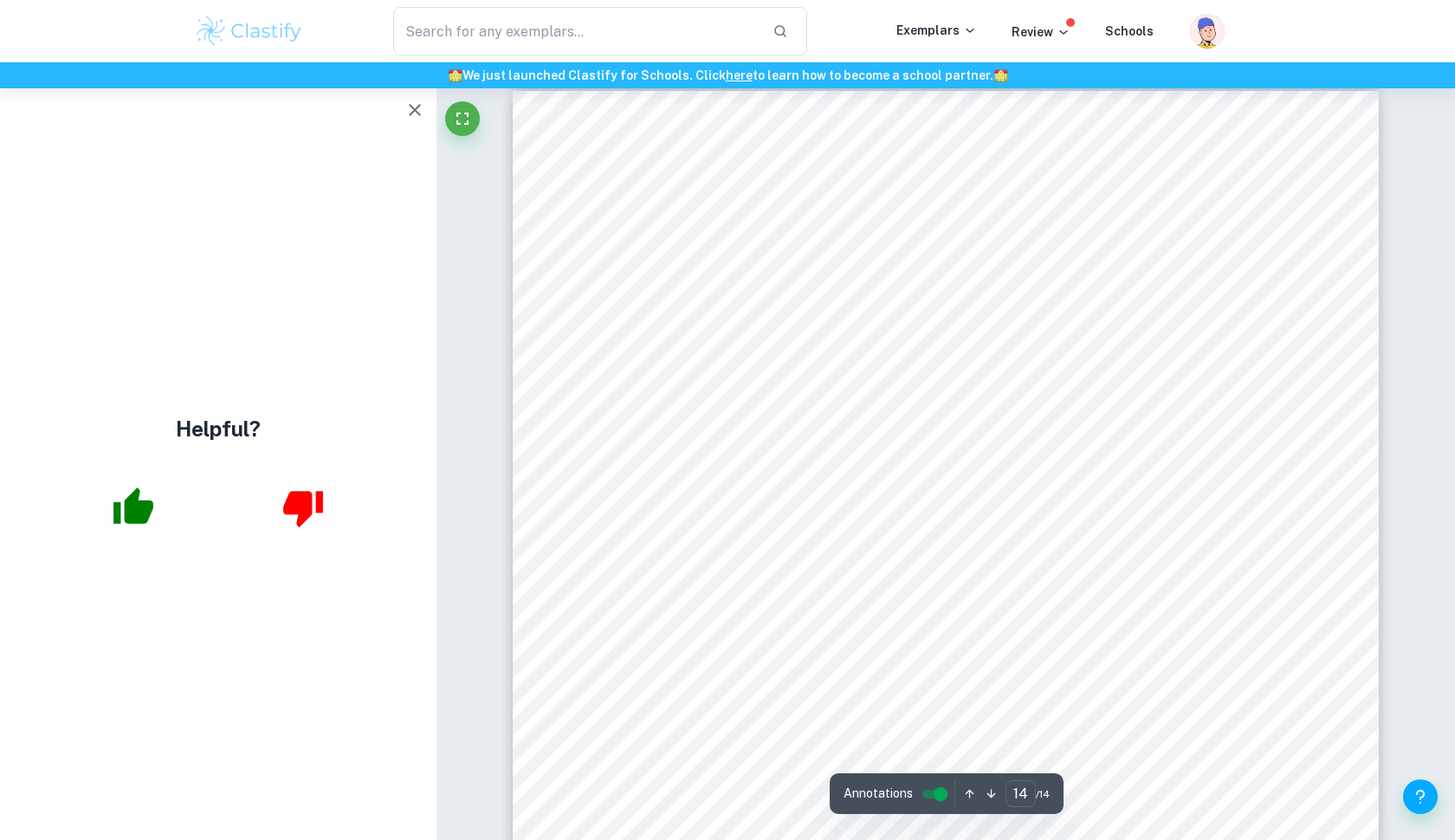 scroll, scrollTop: 16155, scrollLeft: 0, axis: vertical 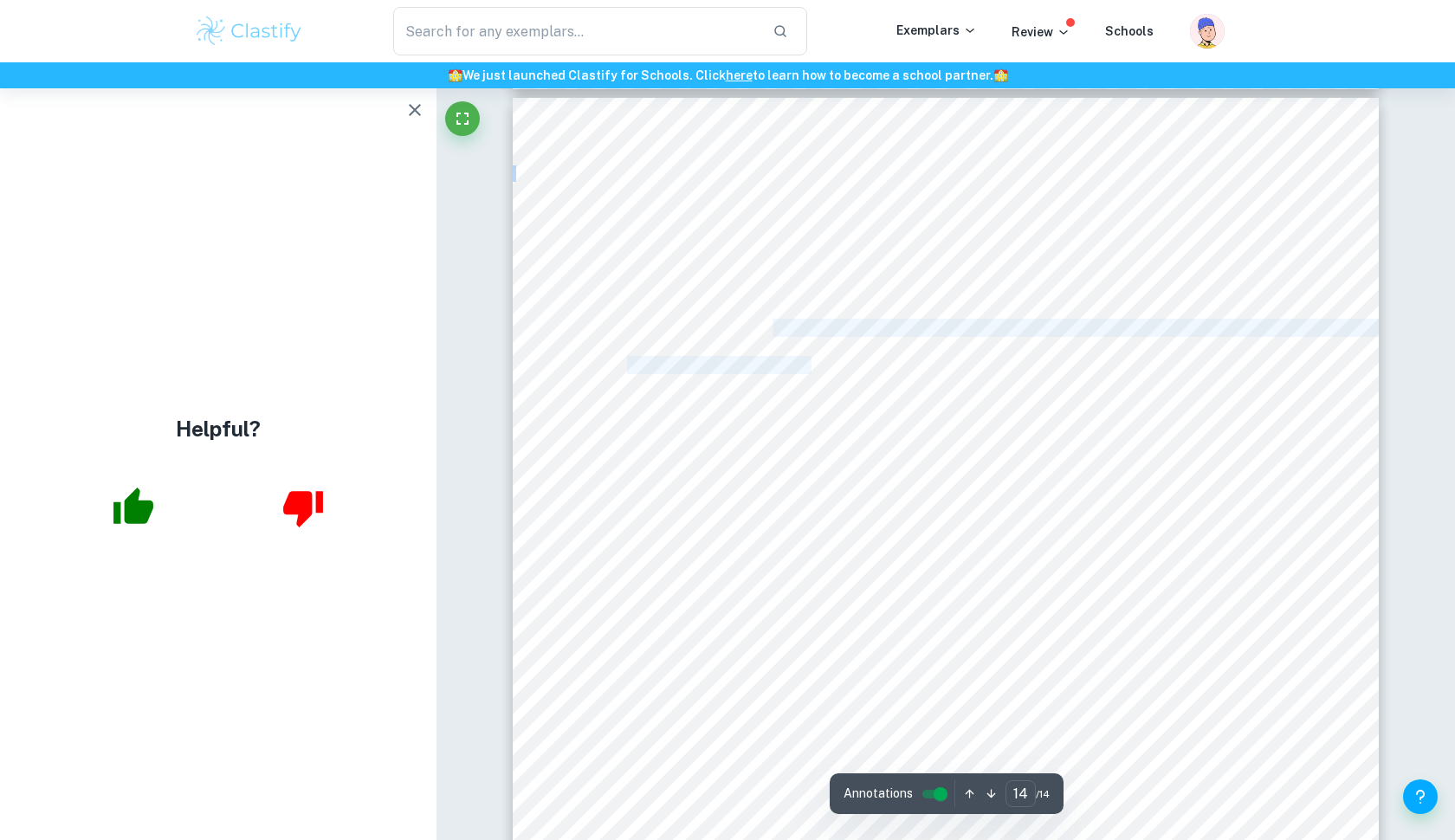 drag, startPoint x: 724, startPoint y: 329, endPoint x: 810, endPoint y: 368, distance: 94.42987 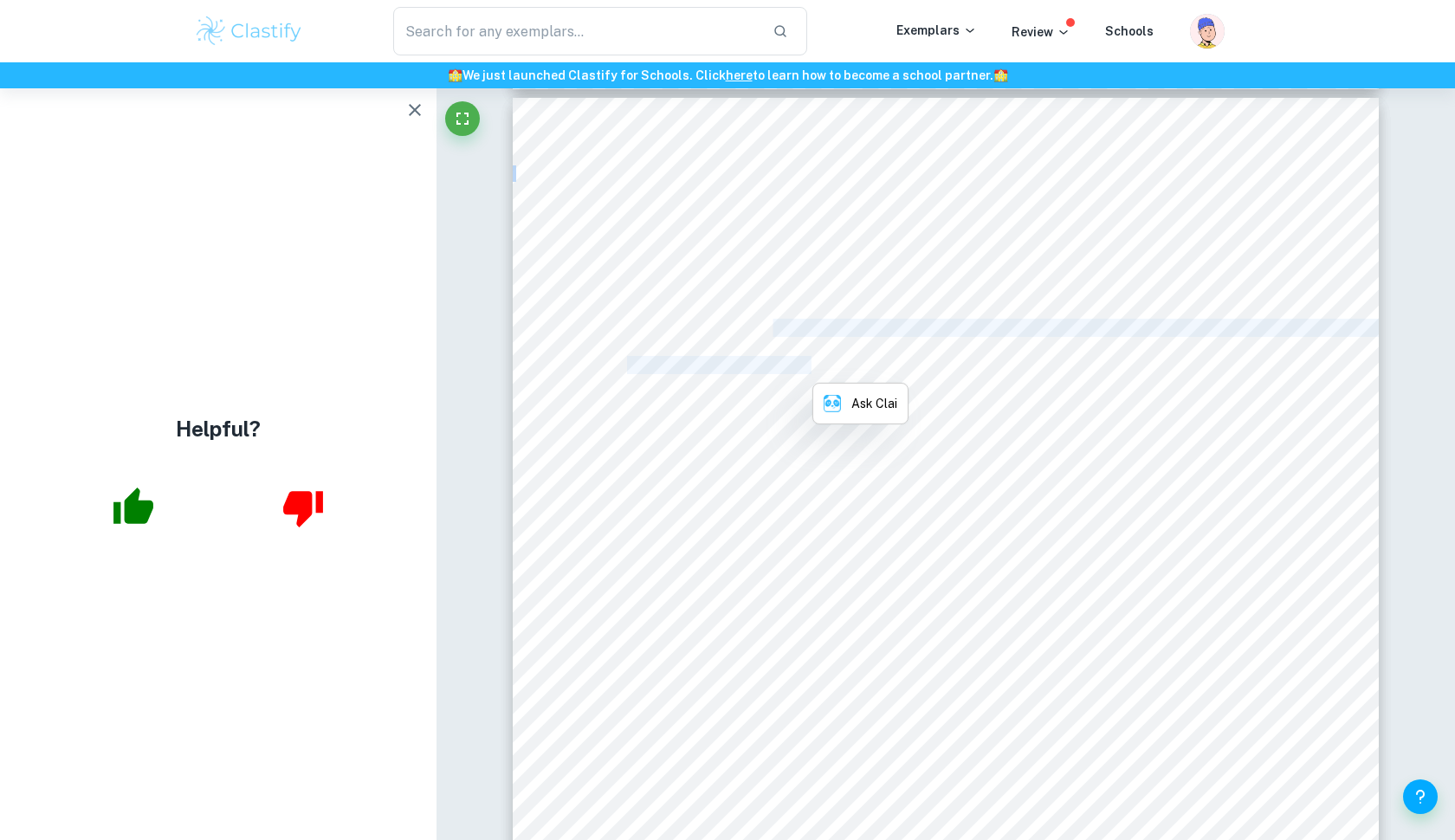 copy on ""In Vitro Antioxidant Properties, Glucose-Diffusion Effects, α-Amylase Inhibitory Activity, and Antidiabetogenic Effects" 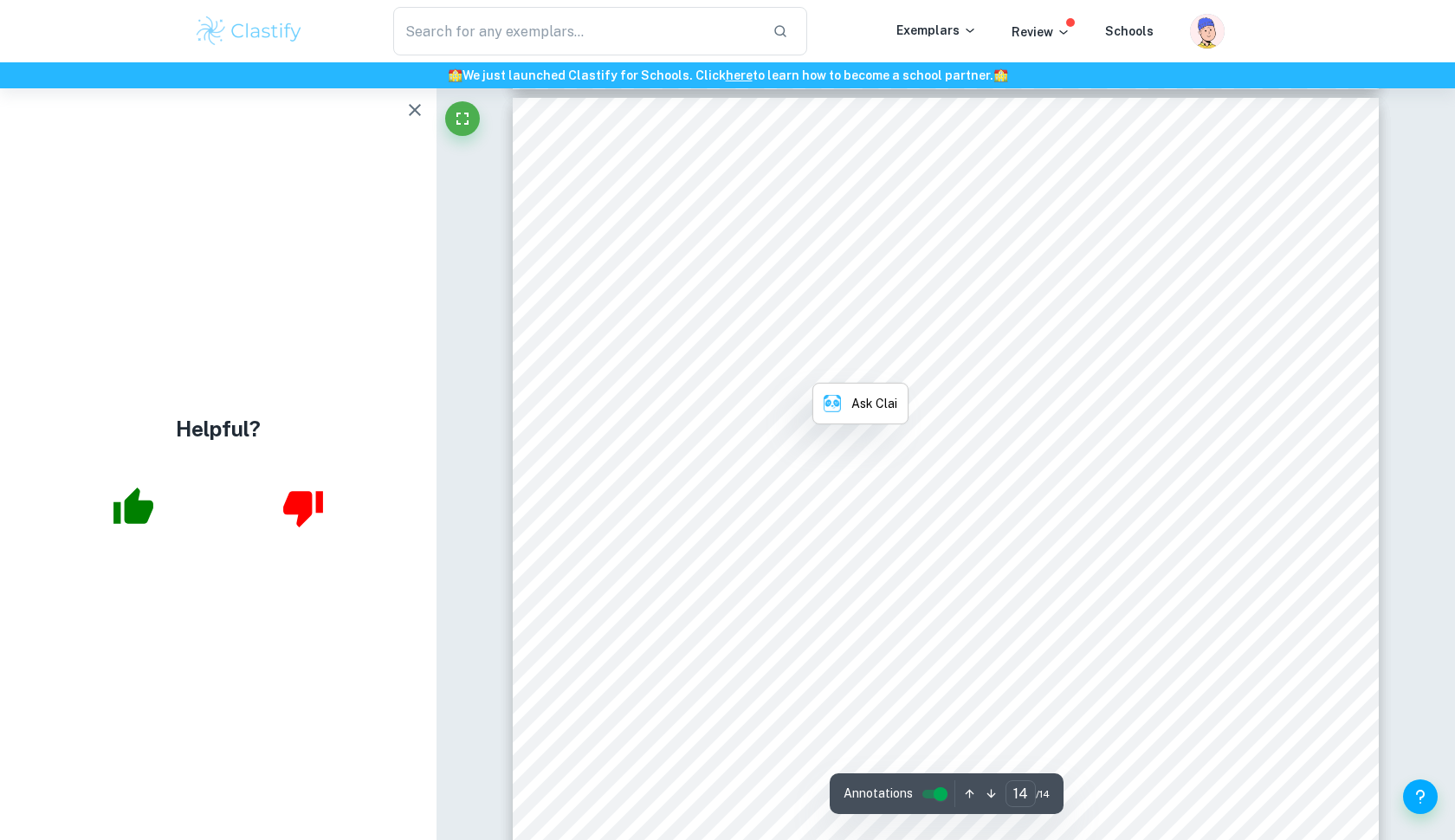 click on "14 [PERSON_NAME]. “Dietary Fibers: Their Effects on Intestinal [MEDICAL_DATA] Activities.”   The Journal of Nutritional Biochemistry , vol. 5, no. 4, [DATE], pp. 176–180, [DOMAIN_NAME][URL], 10.1016/0955-2863(94)90069-8. Accessed [DATE]. [GEOGRAPHIC_DATA], [GEOGRAPHIC_DATA], et al. "In Vitro Antioxidant Properties, Glucose-Diffusion Effects, α-Amylase Inhibitory Activity, and Antidiabetogenic Effects of 0RW1S34RfeSDcfkexd09rT2C. Europaea1RW1S34RfeSDcfkexd09rT2 Extracts in Experimental Animals."   Antioxidants , vol. 10, no. 11, 2021, pp. 1747 . ProQuest , [URL][DOMAIN_NAME] ocview/2601998828/se-2, doi:[URL][DOMAIN_NAME]. Accessed [DATE] “[MEDICAL_DATA].”   [MEDICAL_DATA] Action Network , [DATE], [DOMAIN_NAME][URL]. Accessed [DATE].   [DOMAIN_NAME]" at bounding box center [946, 709] 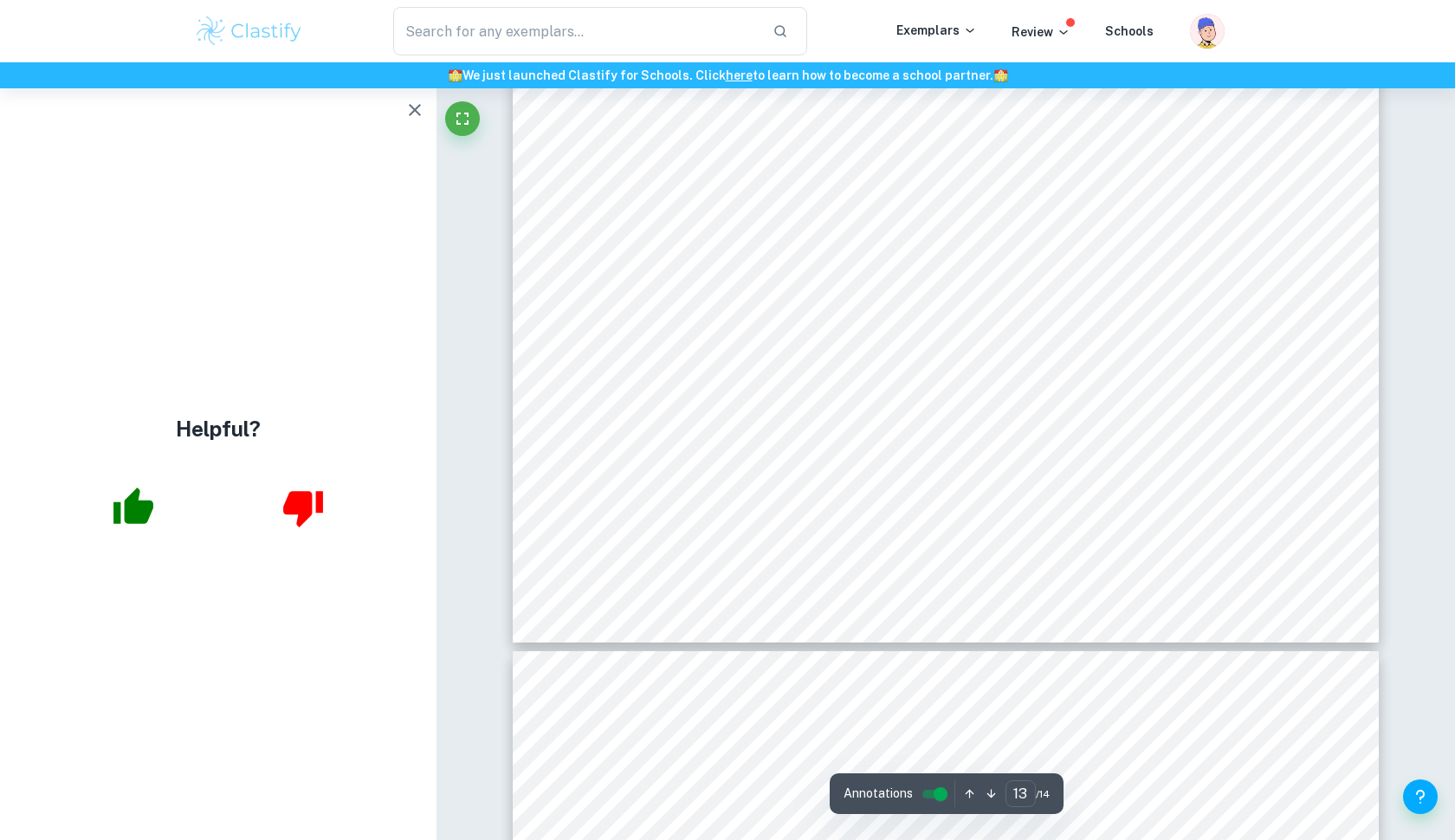 scroll, scrollTop: 15600, scrollLeft: 0, axis: vertical 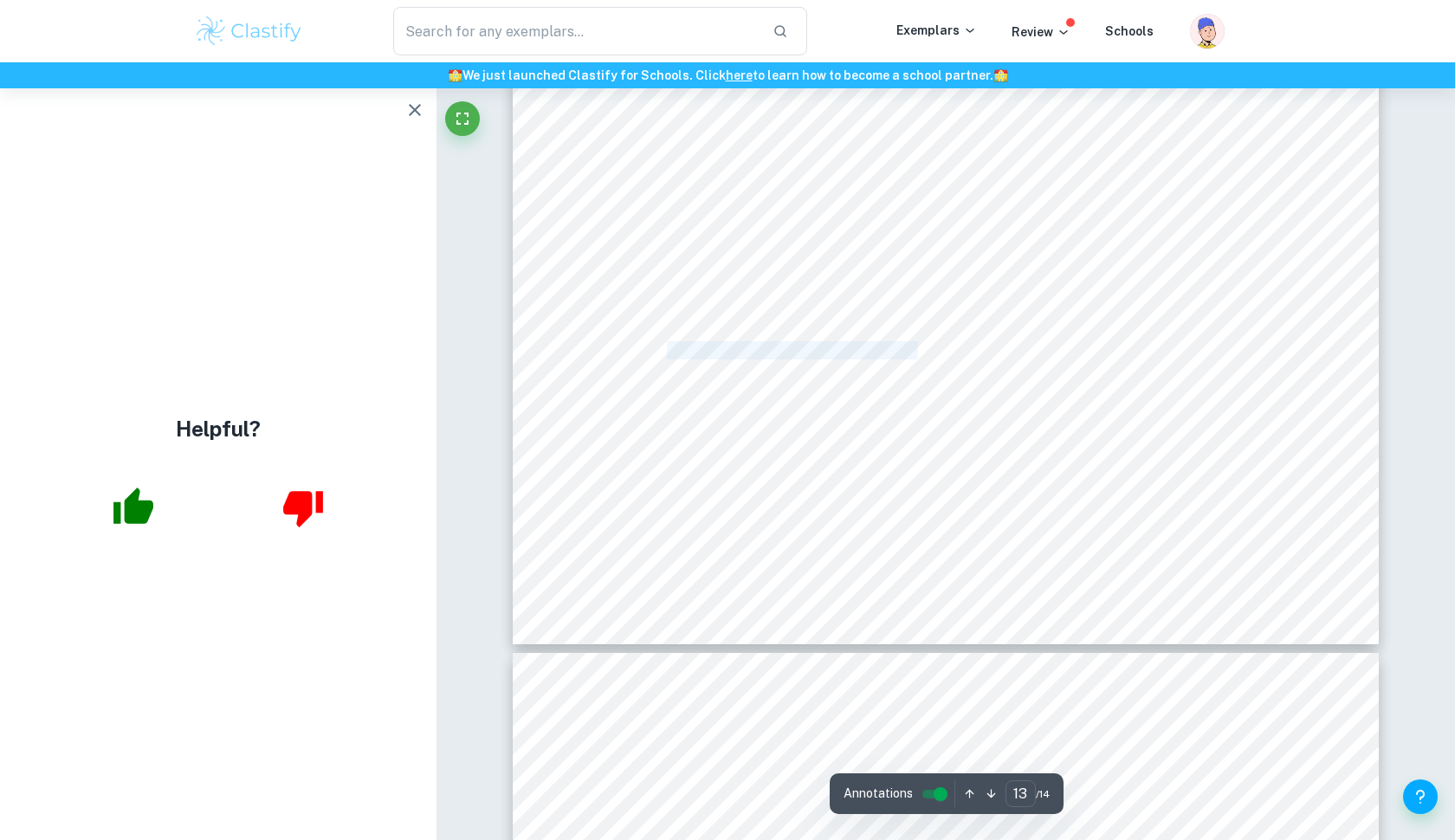 drag, startPoint x: 666, startPoint y: 349, endPoint x: 895, endPoint y: 349, distance: 229 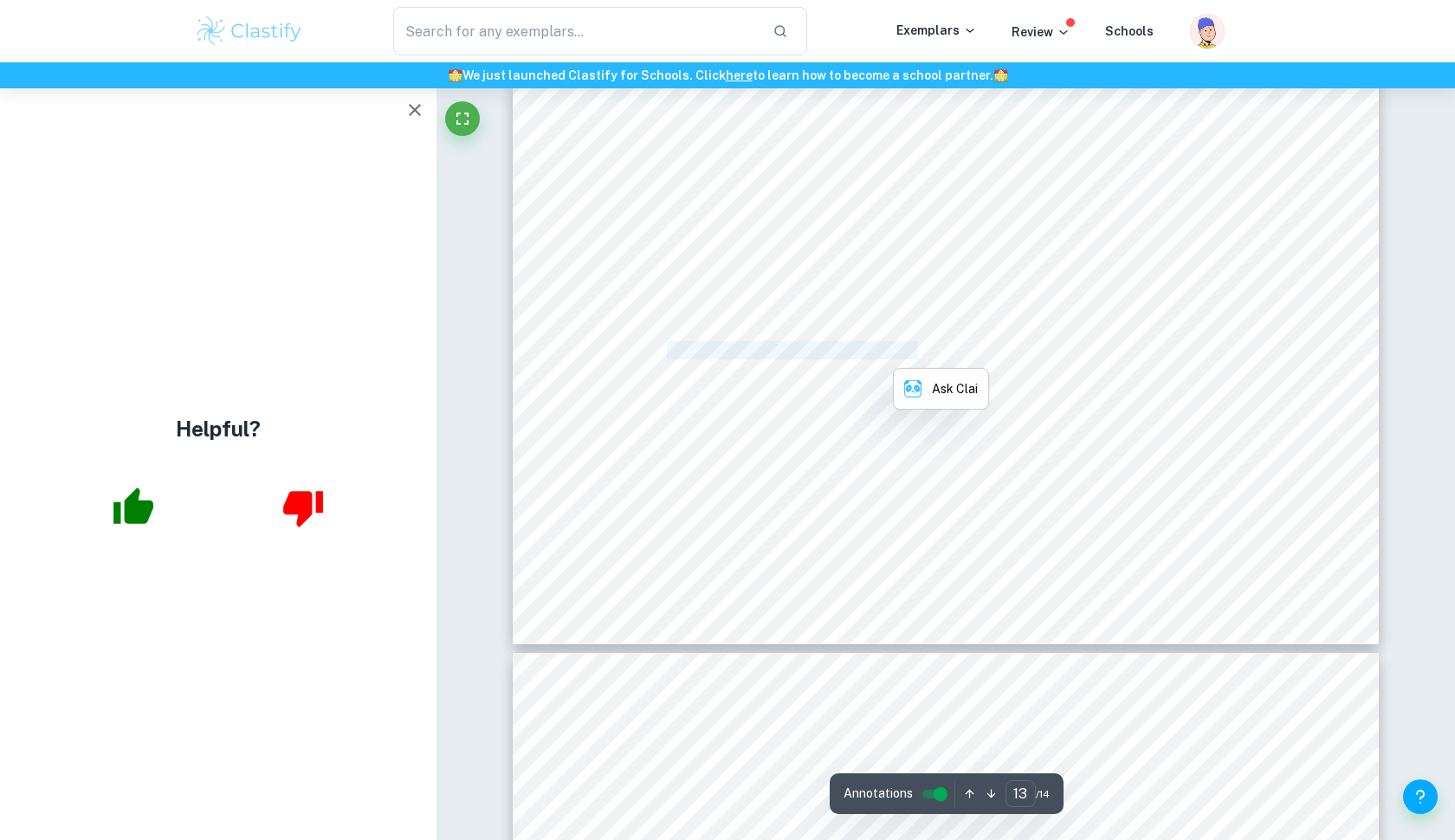 copy on "[DOMAIN_NAME][URL]" 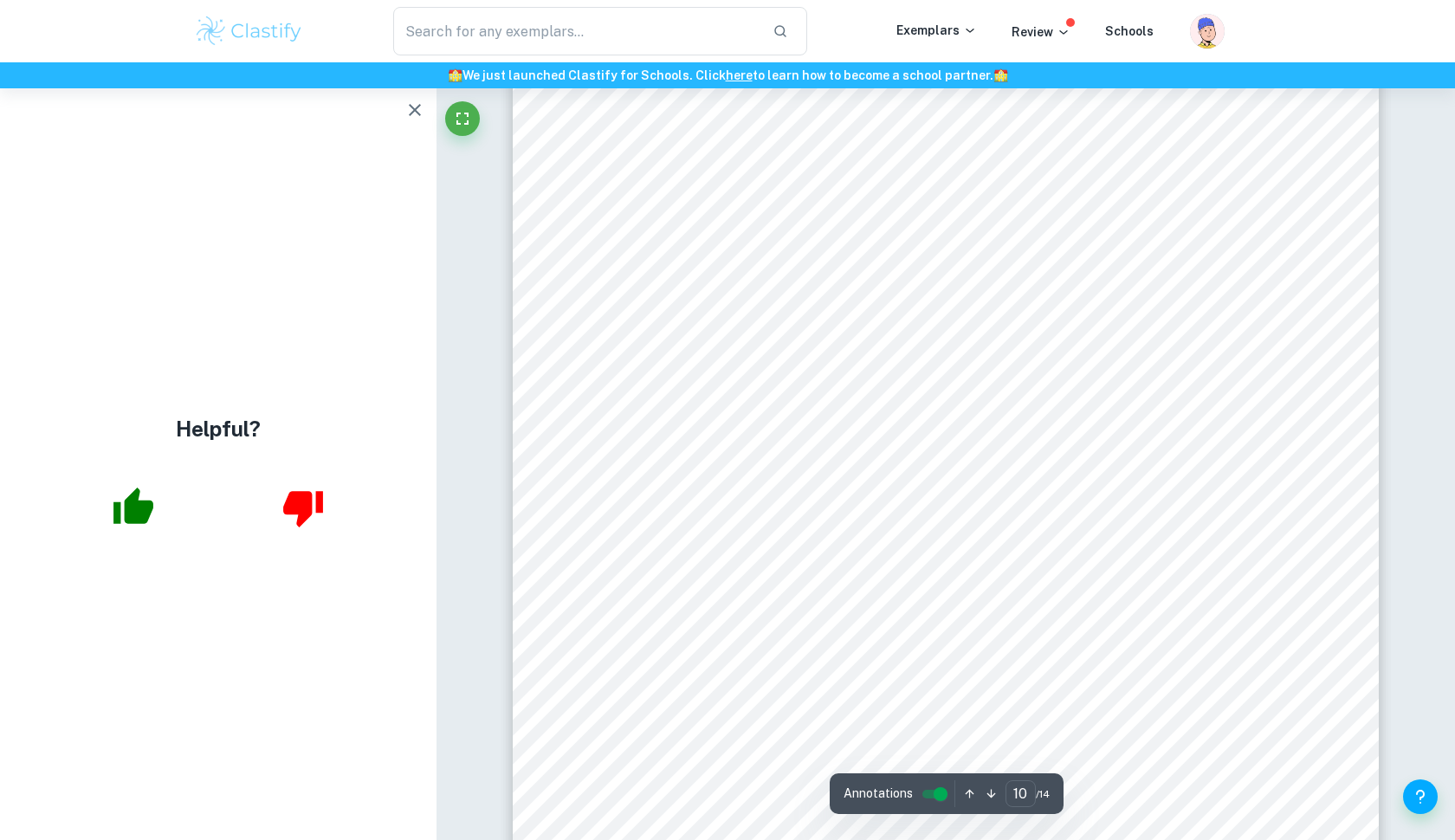 scroll, scrollTop: 11378, scrollLeft: 1, axis: both 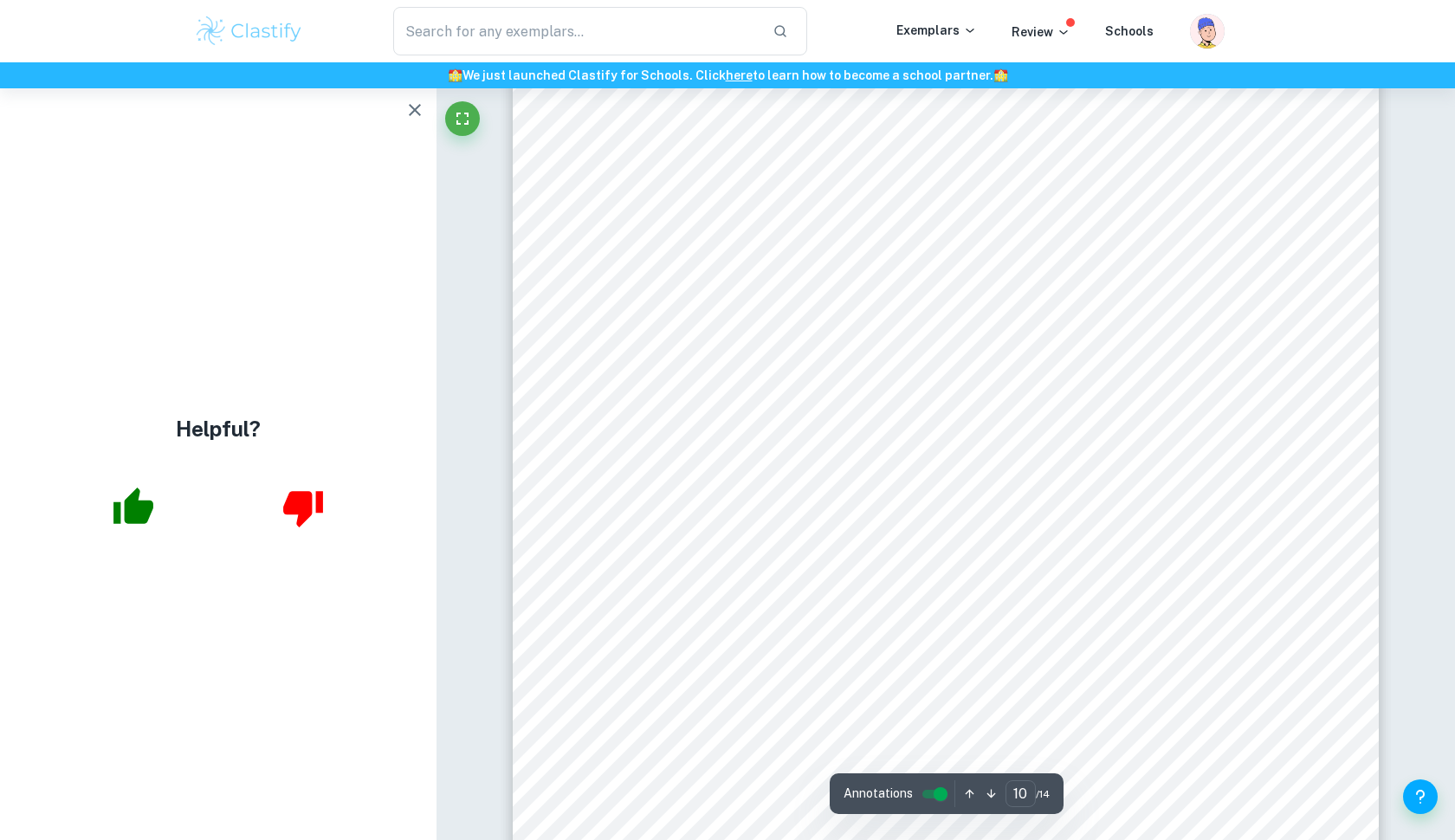 type on "9" 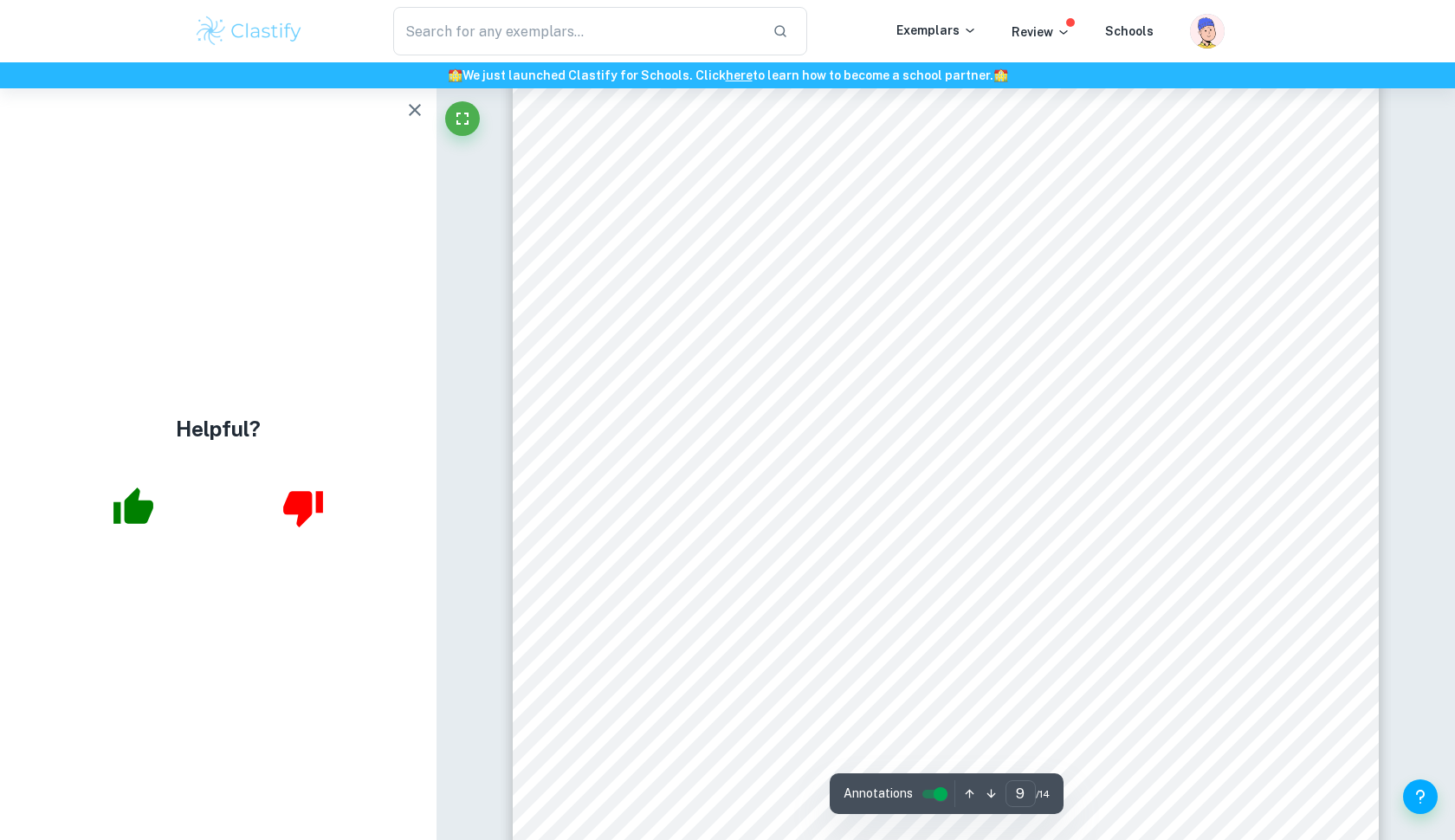 scroll, scrollTop: 9817, scrollLeft: 0, axis: vertical 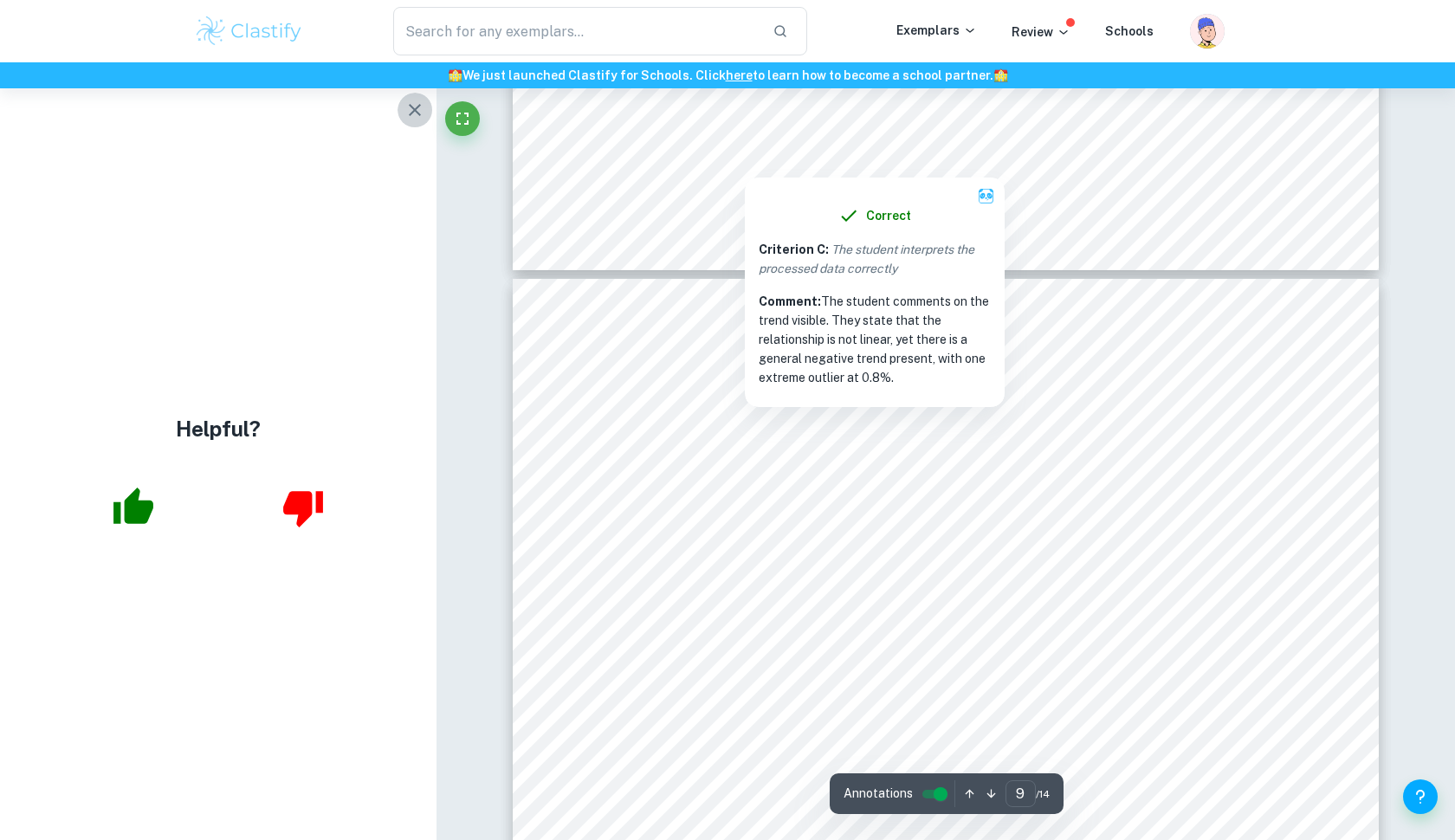 click 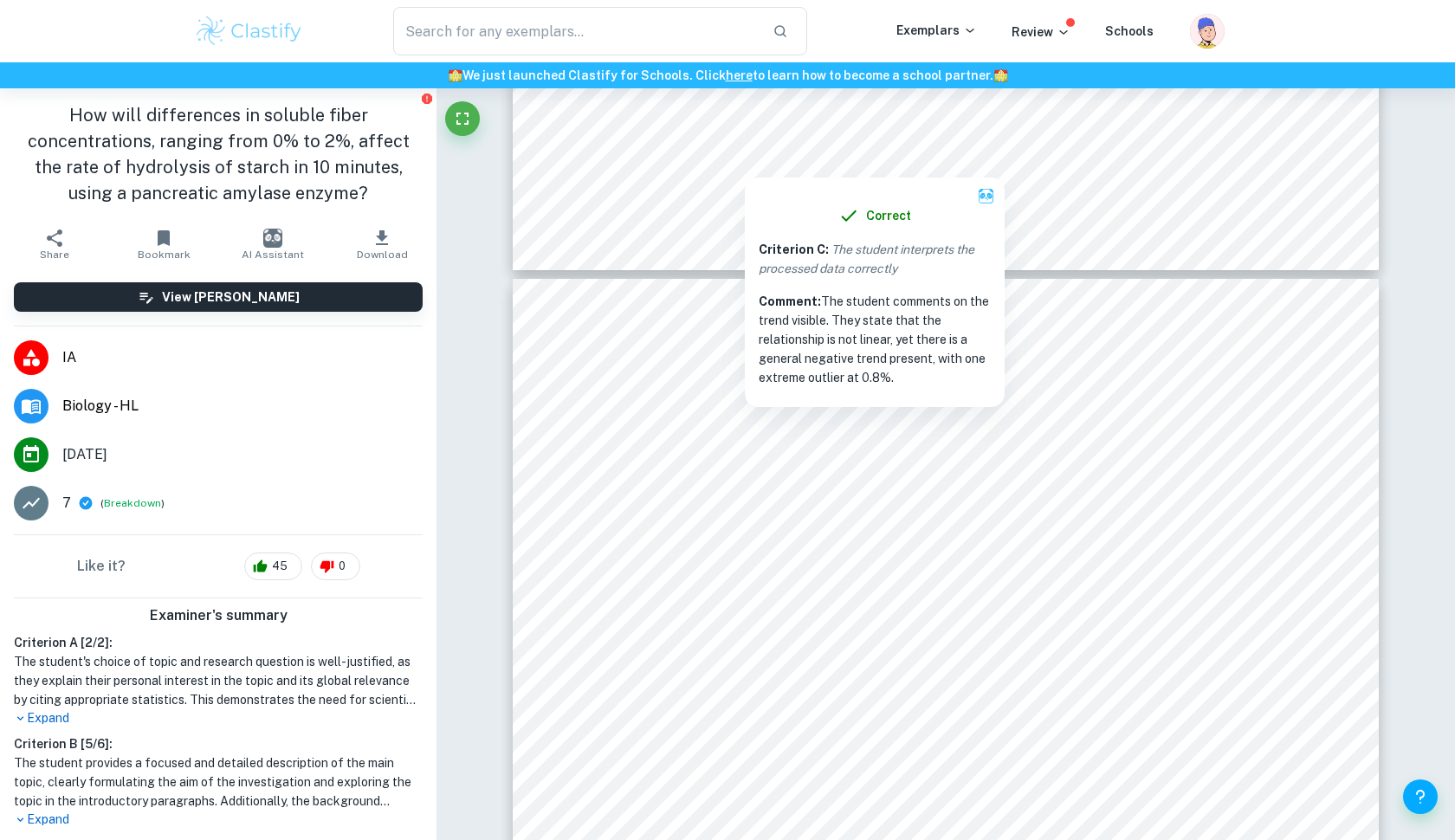 click 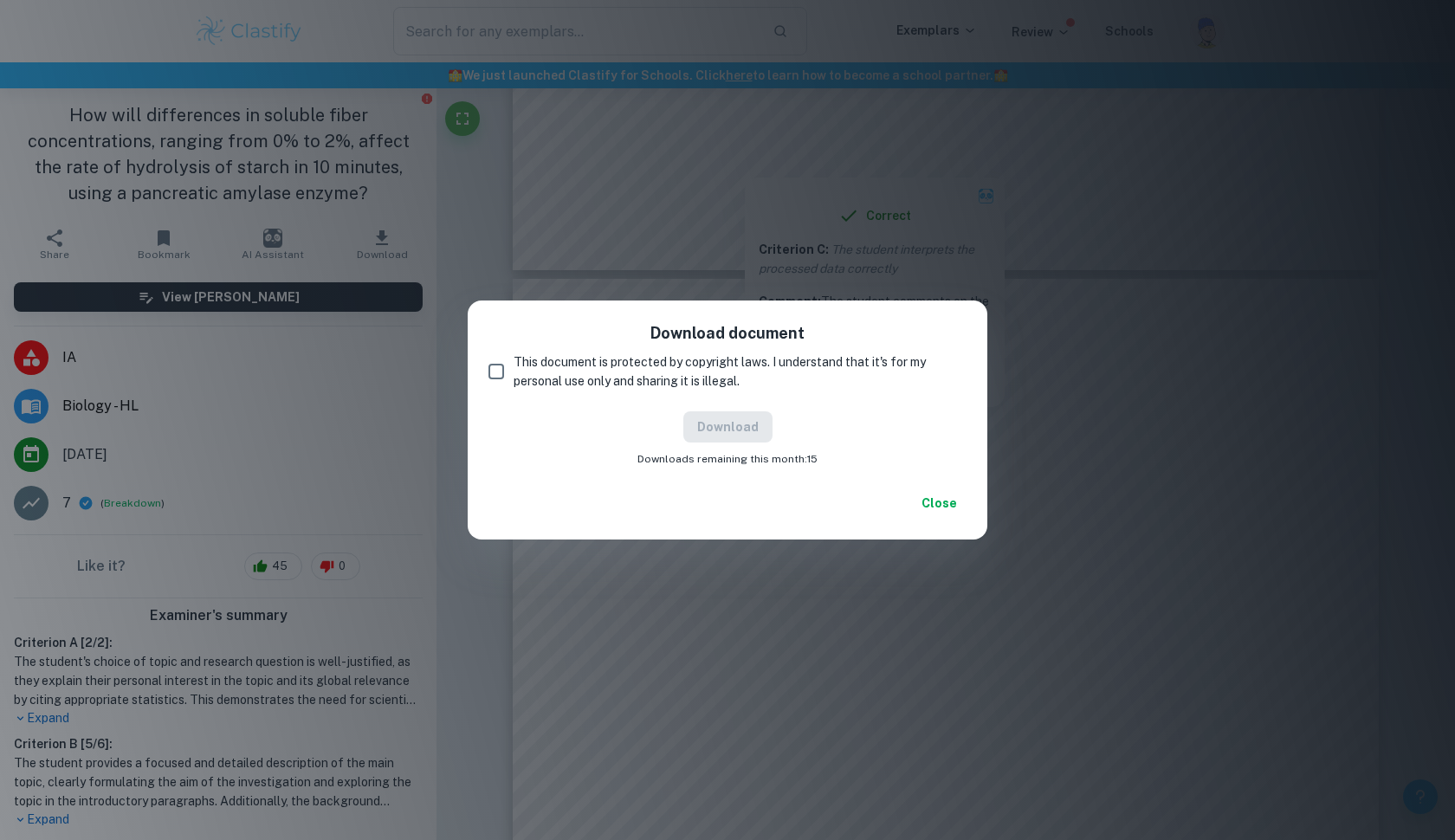click on "This document is protected by copyright laws. I understand that it's for my personal use only and sharing it is illegal." at bounding box center (733, 372) 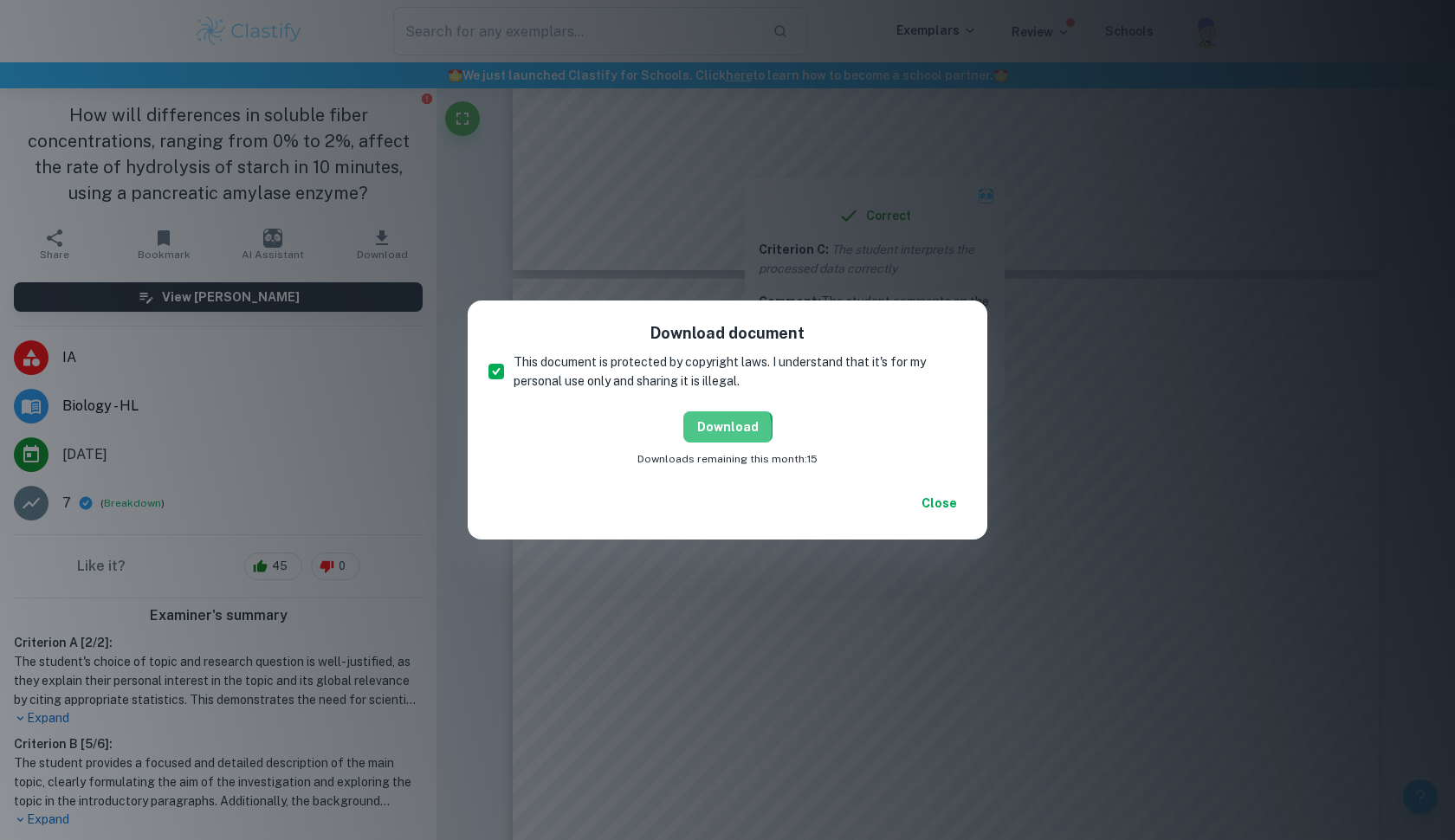 click on "Download" at bounding box center [728, 427] 